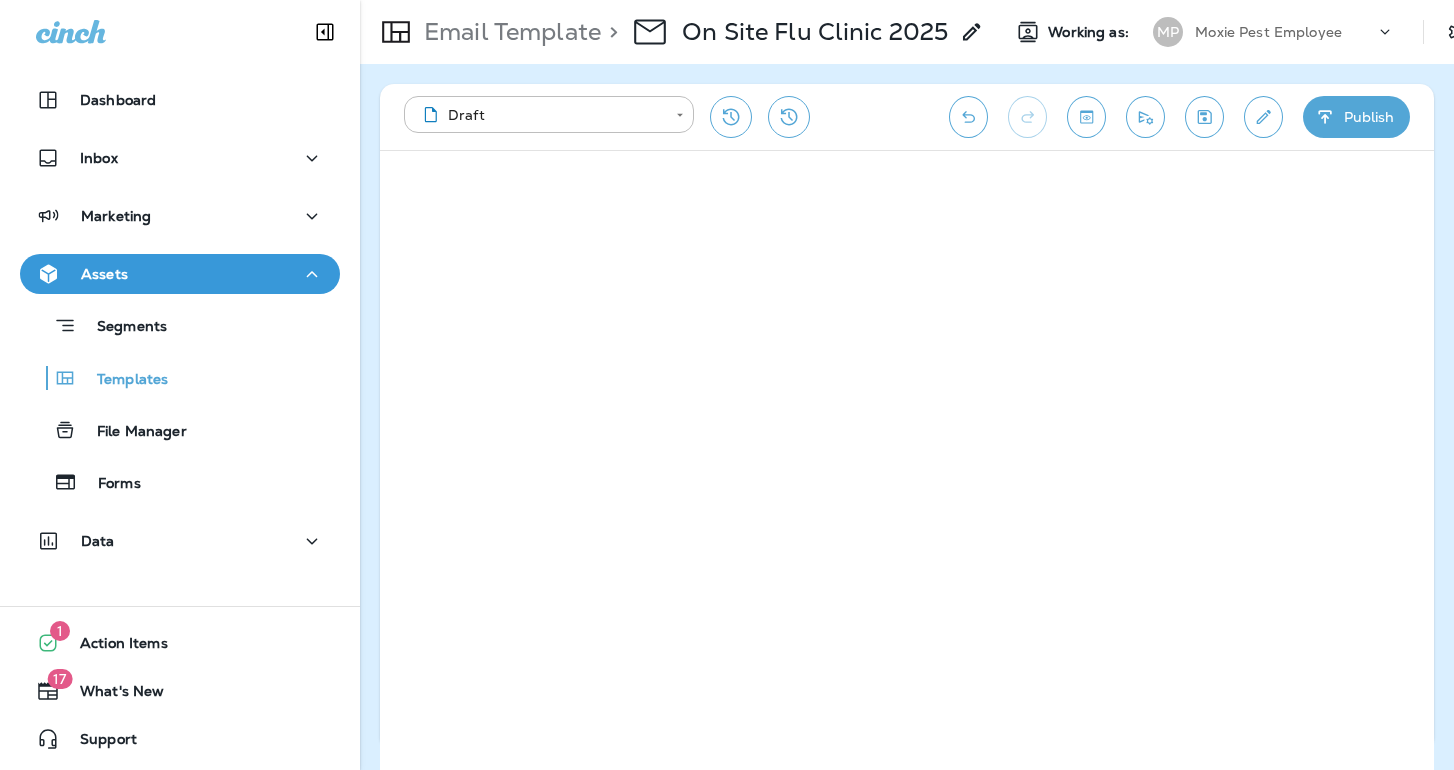 scroll, scrollTop: 0, scrollLeft: 0, axis: both 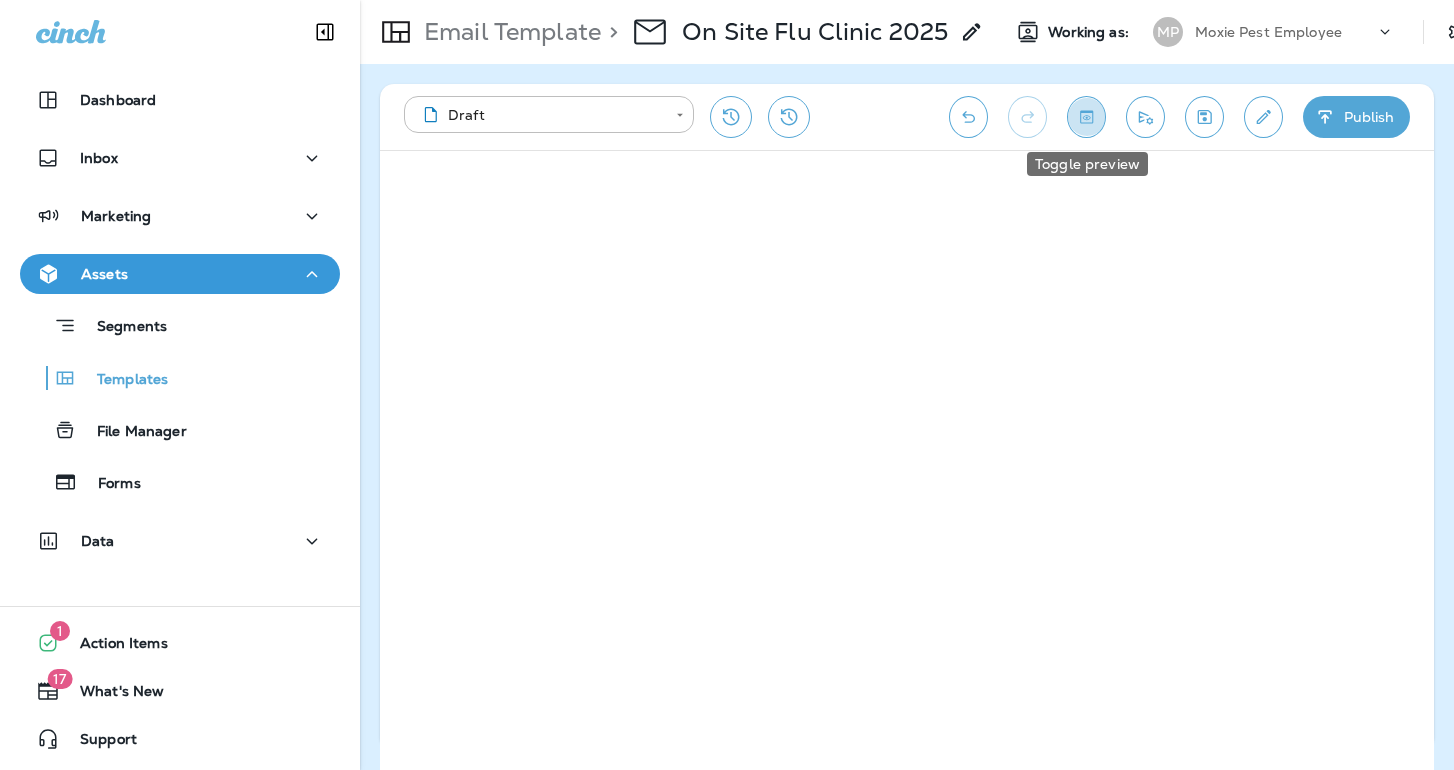 click at bounding box center [1086, 117] 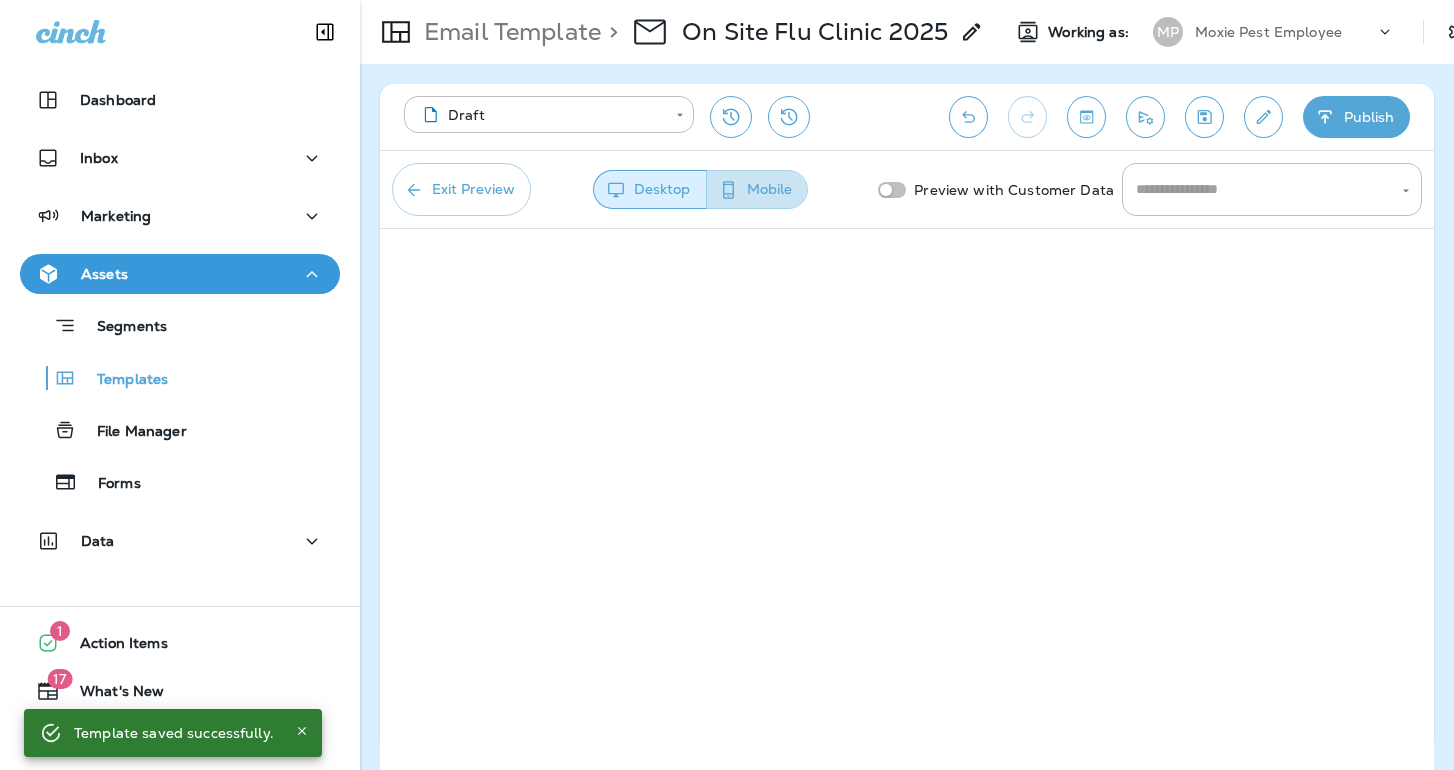 click on "Mobile" at bounding box center (757, 189) 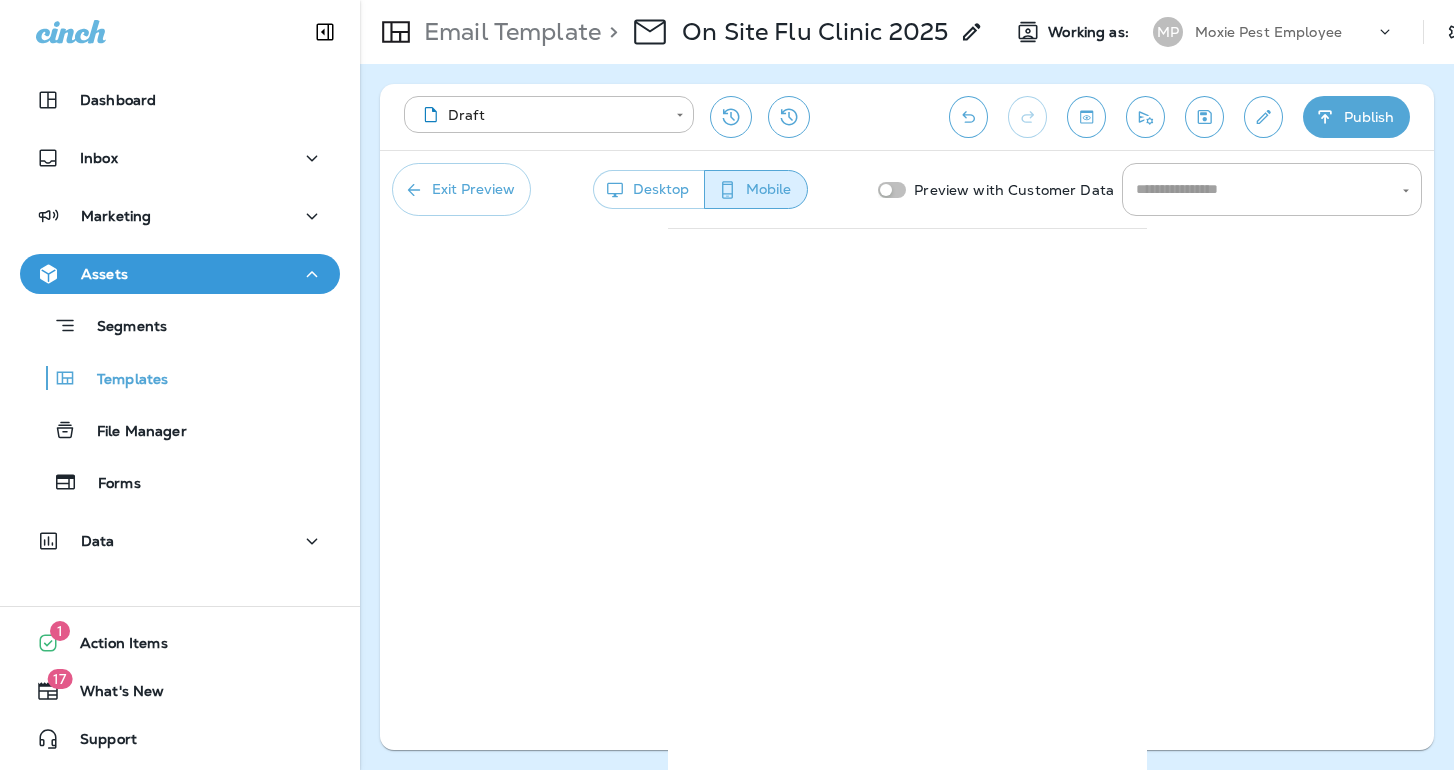 click on "Desktop" at bounding box center [649, 189] 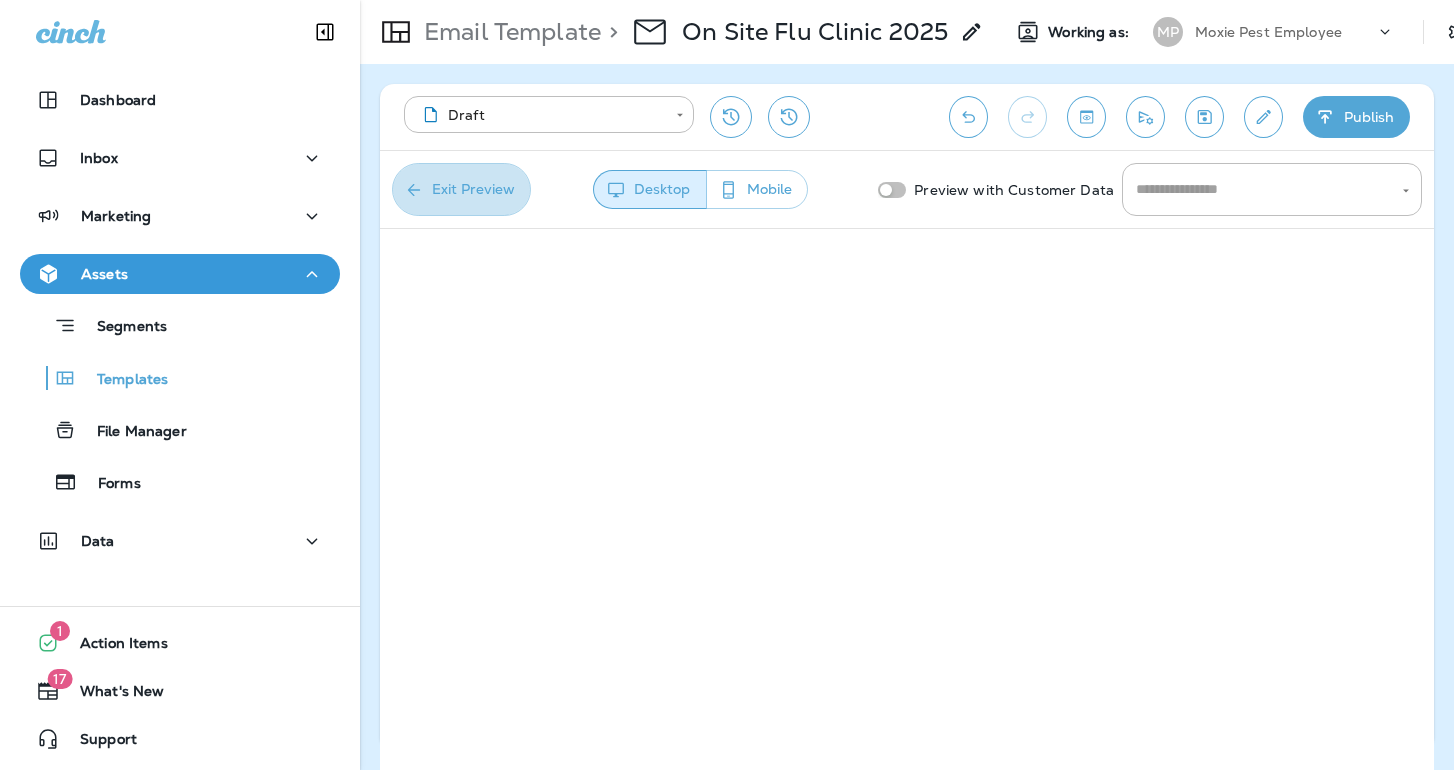 click on "Exit Preview" at bounding box center (461, 189) 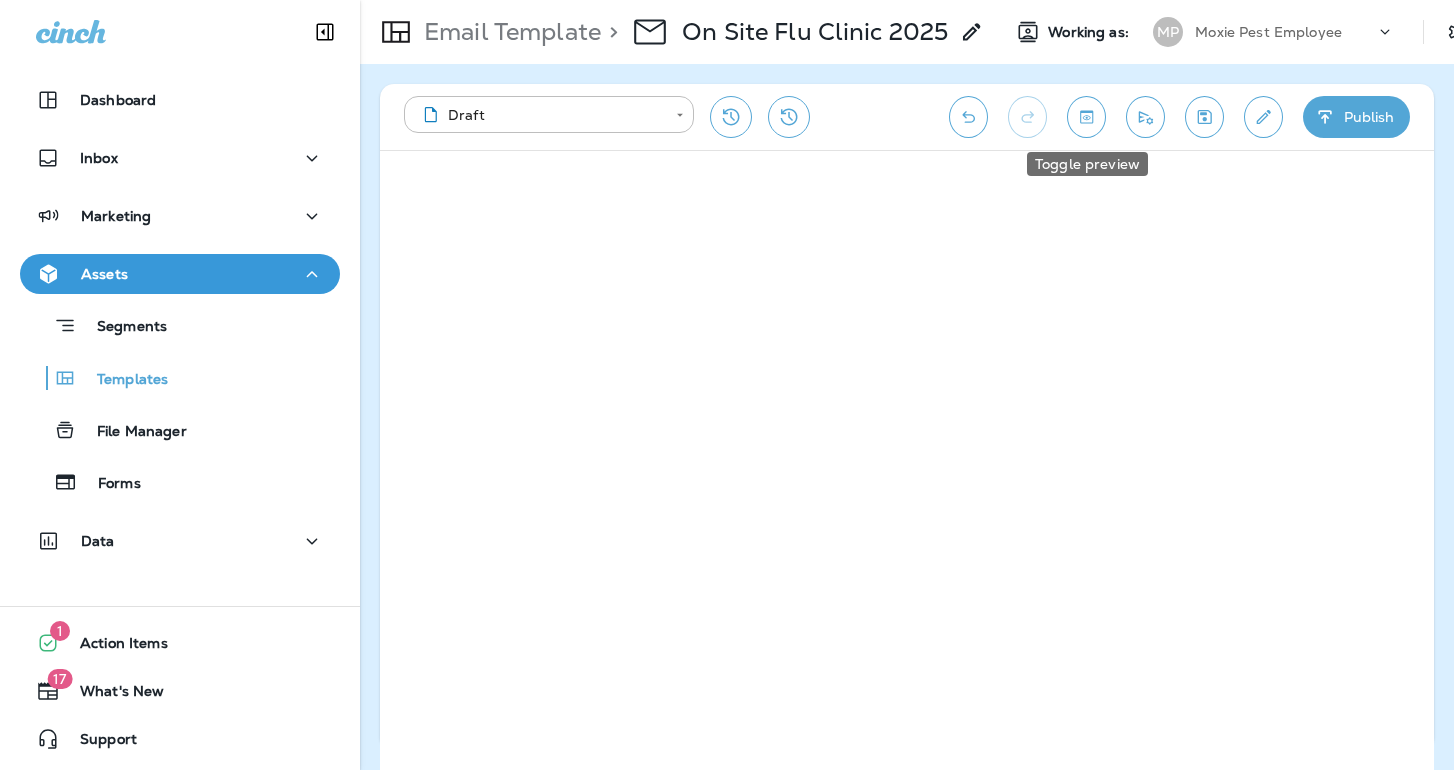 click at bounding box center [1086, 117] 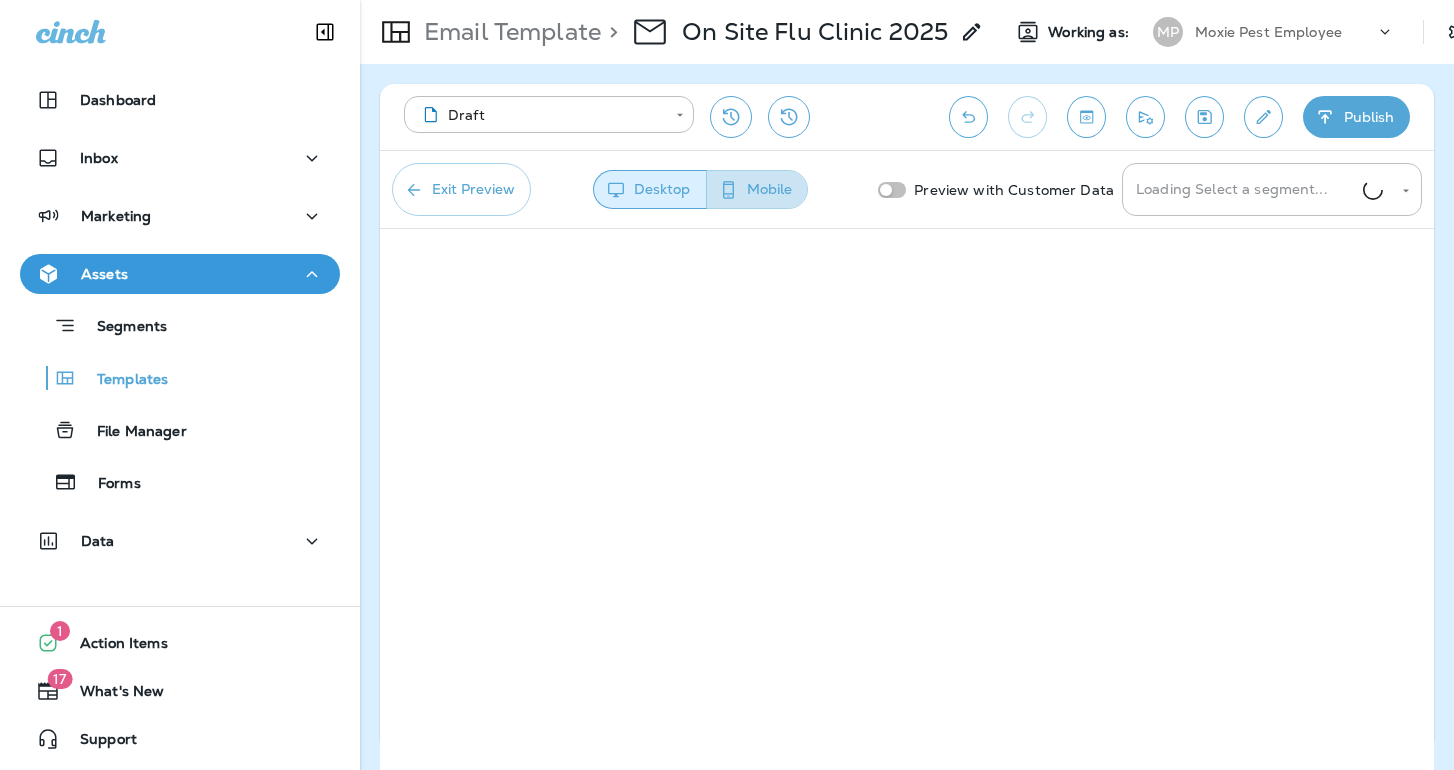 click on "Mobile" at bounding box center (757, 189) 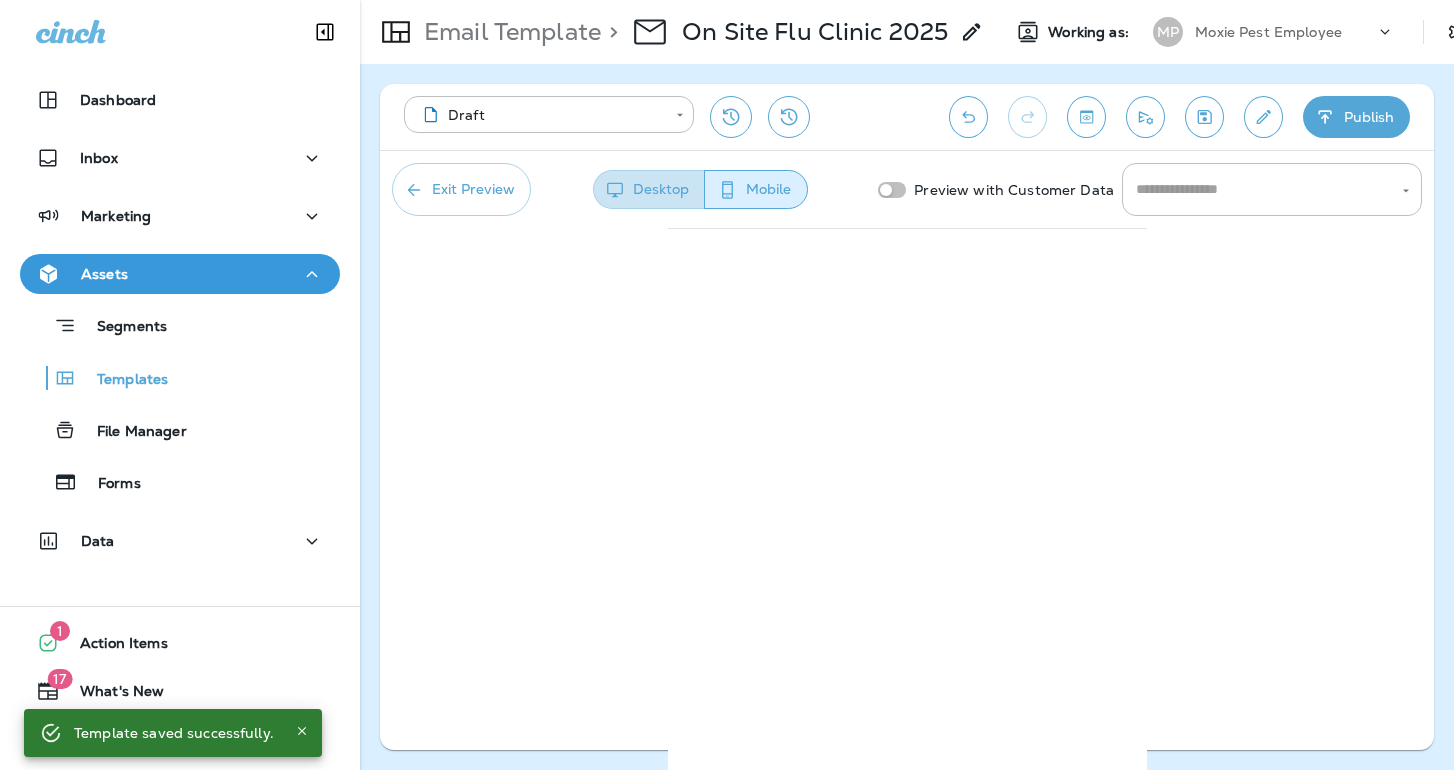 click on "Desktop" at bounding box center [649, 189] 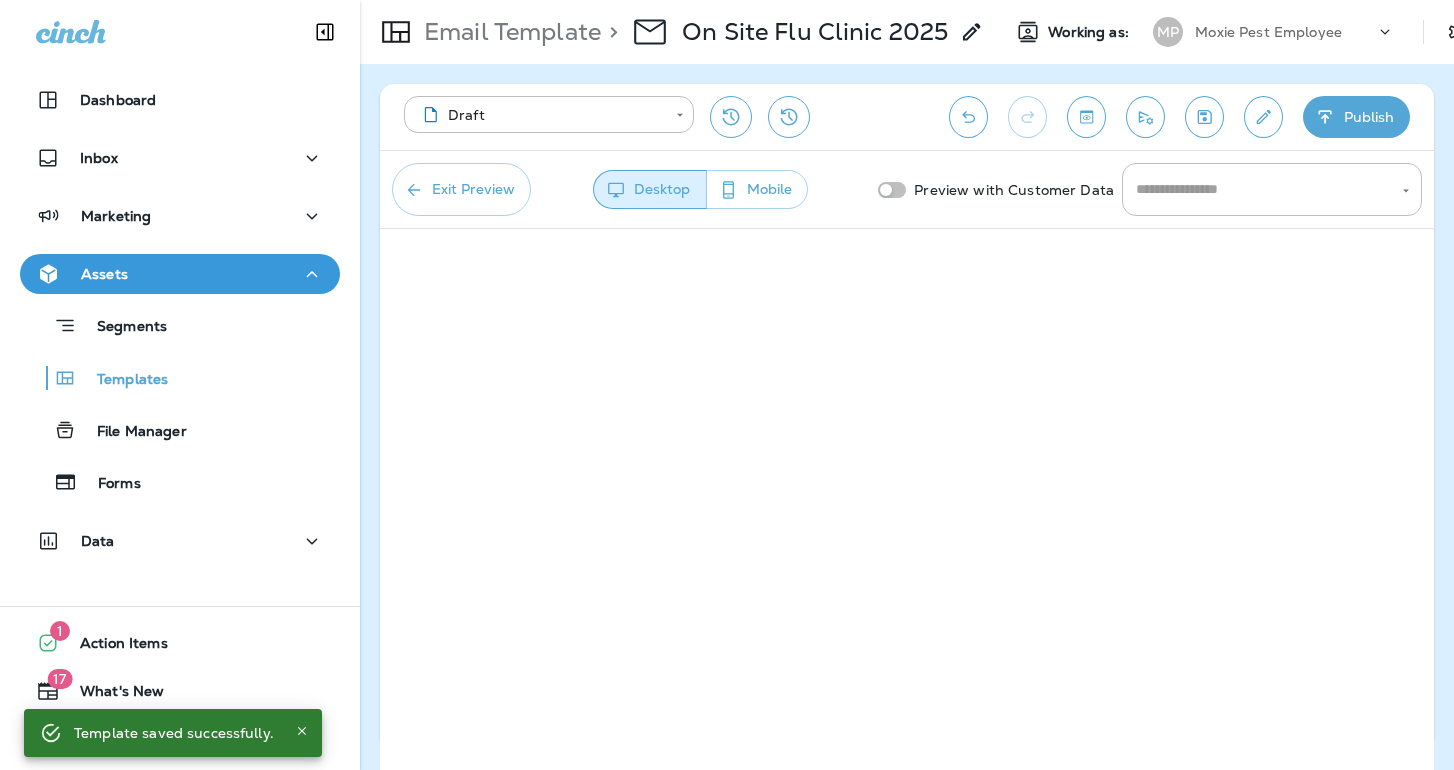 click on "Exit Preview" at bounding box center (461, 189) 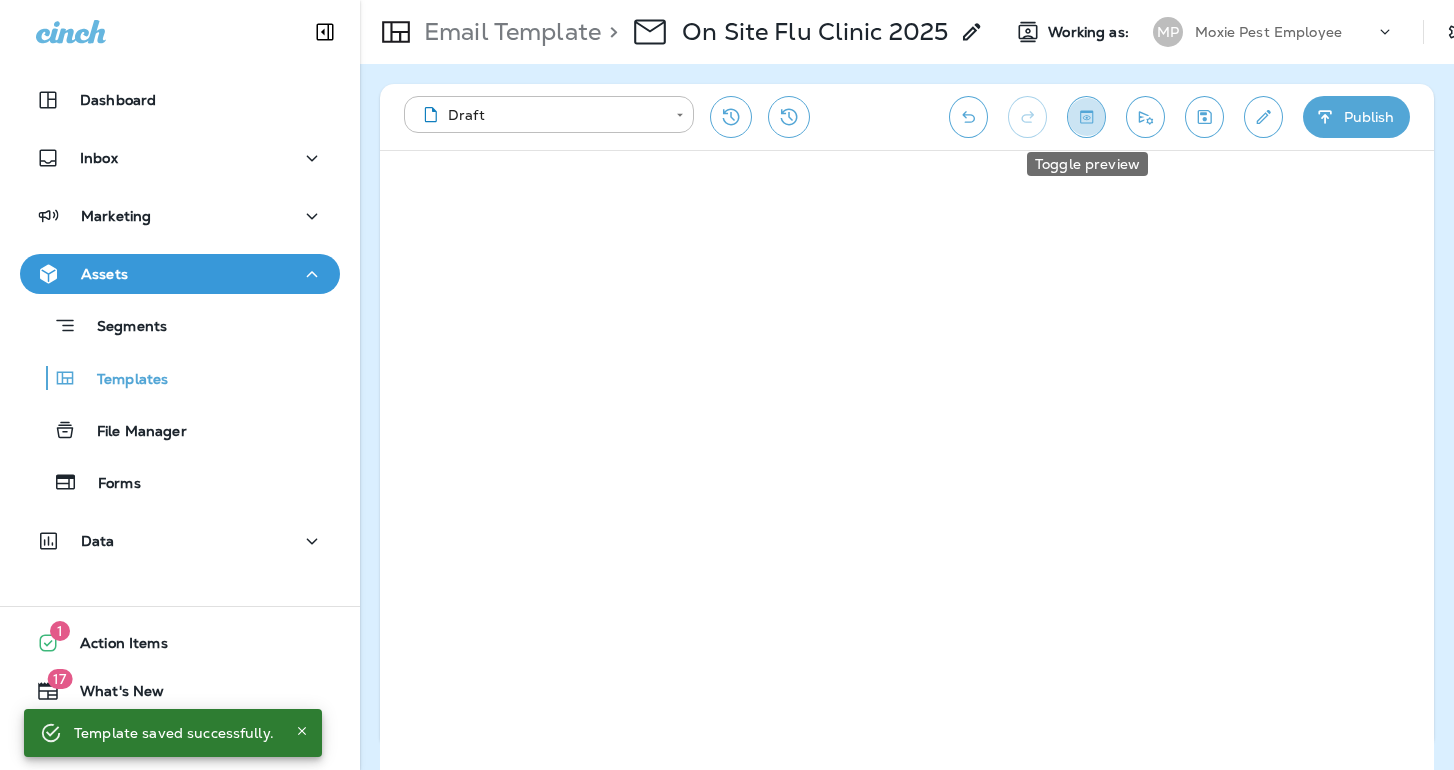 click 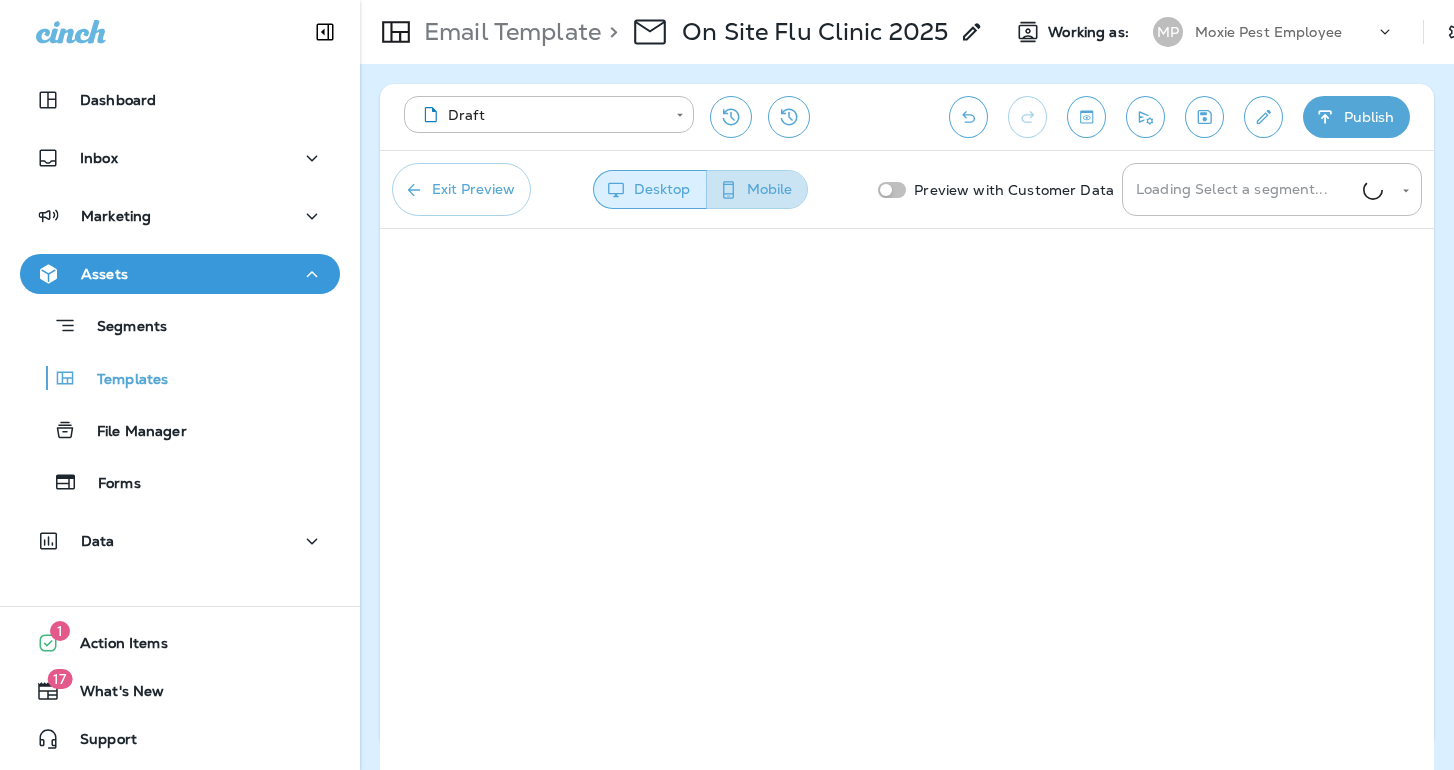click on "Mobile" at bounding box center [757, 189] 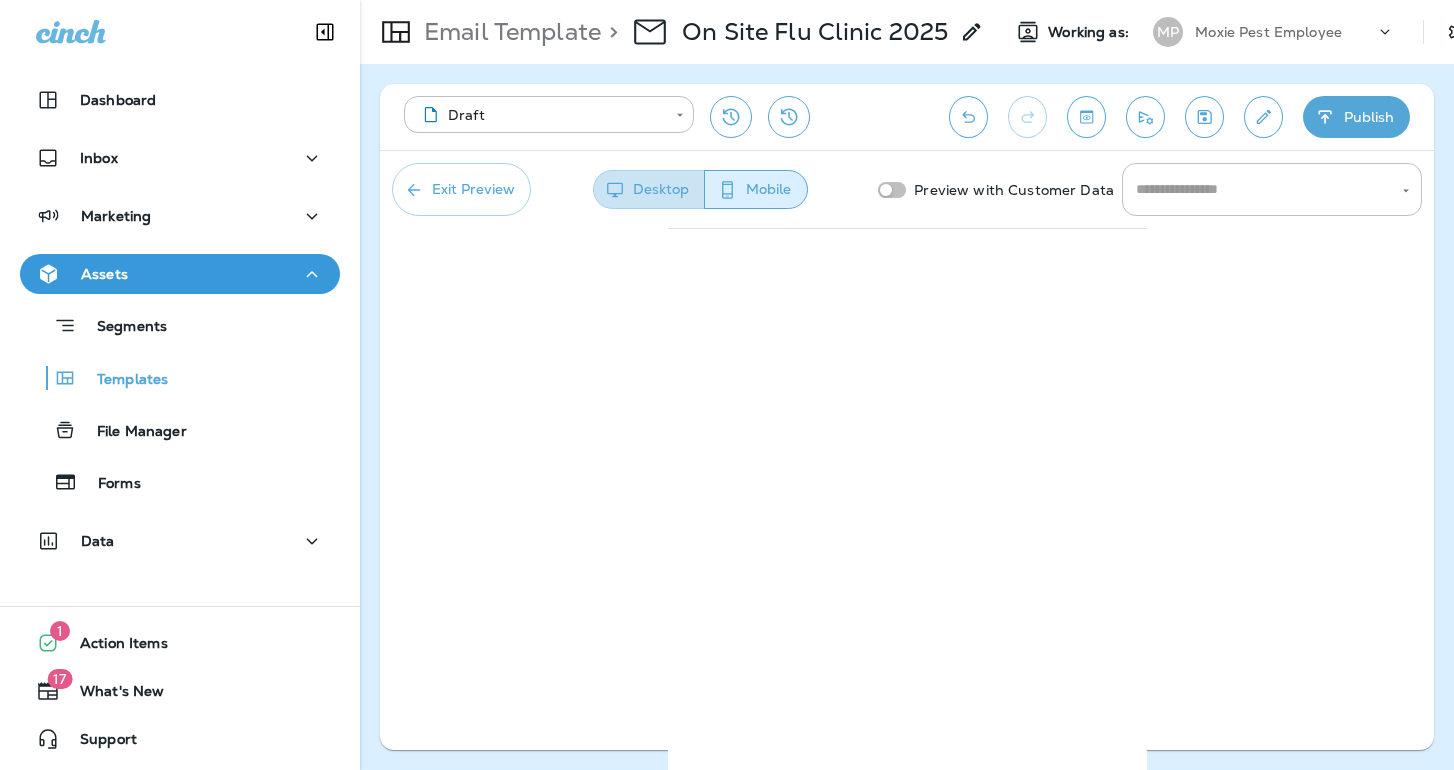 click on "Desktop" at bounding box center [649, 189] 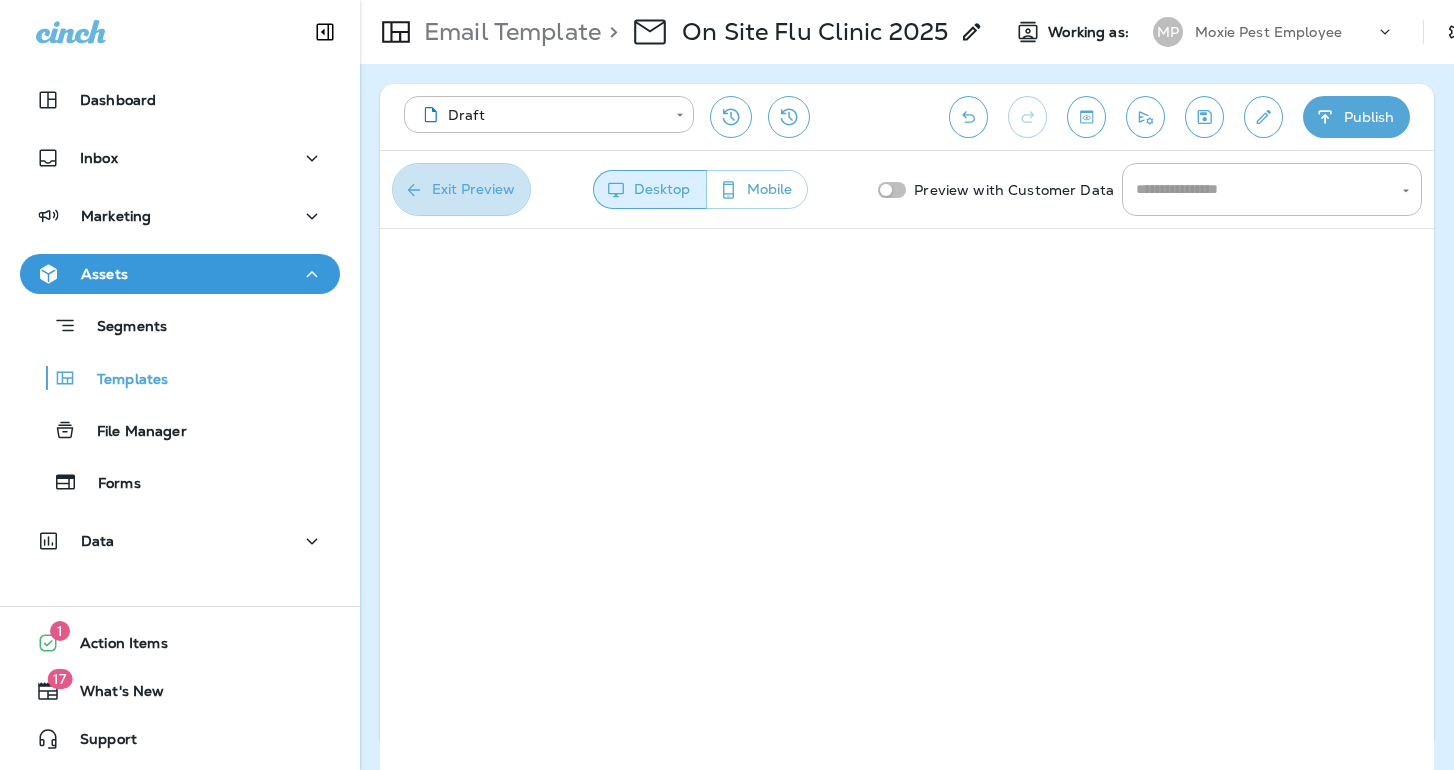click on "Exit Preview" at bounding box center (461, 189) 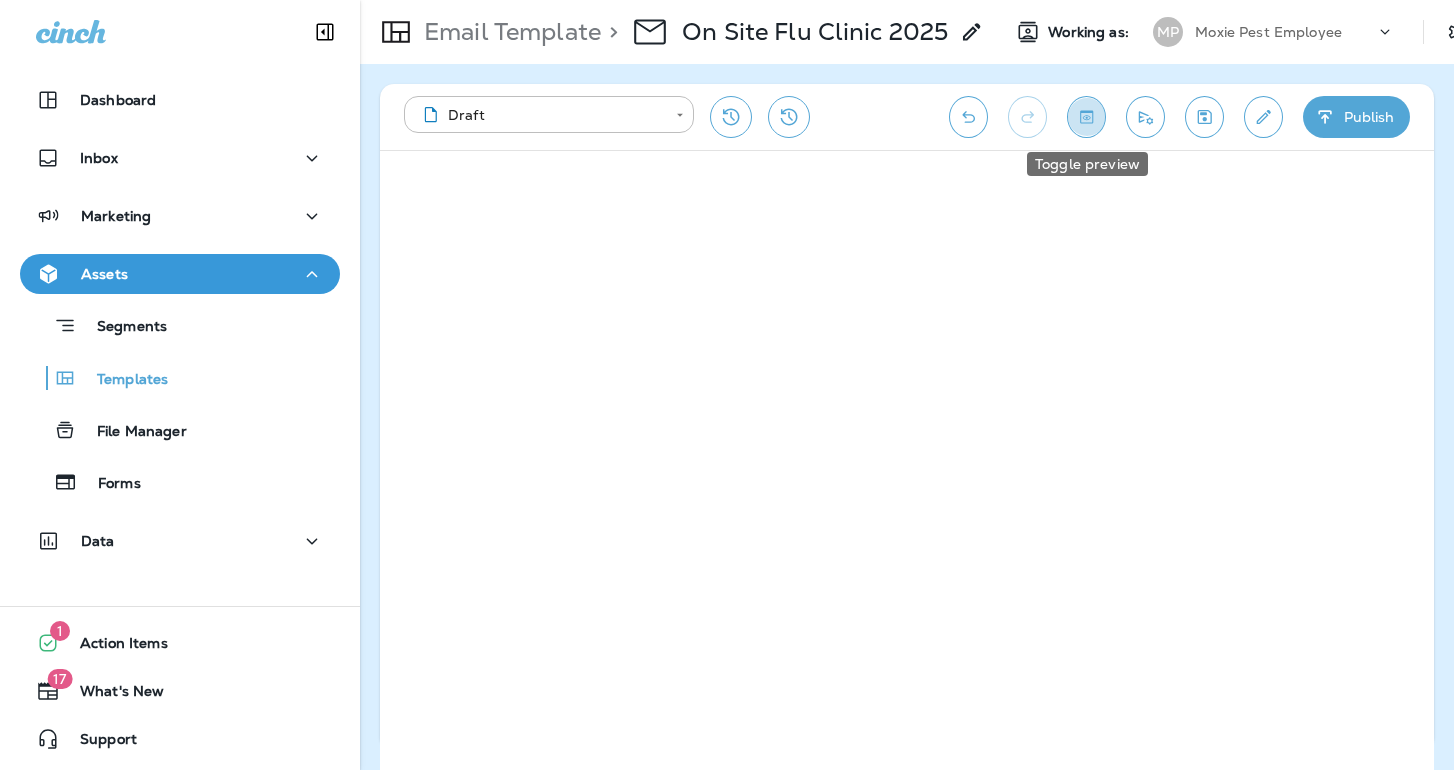 click 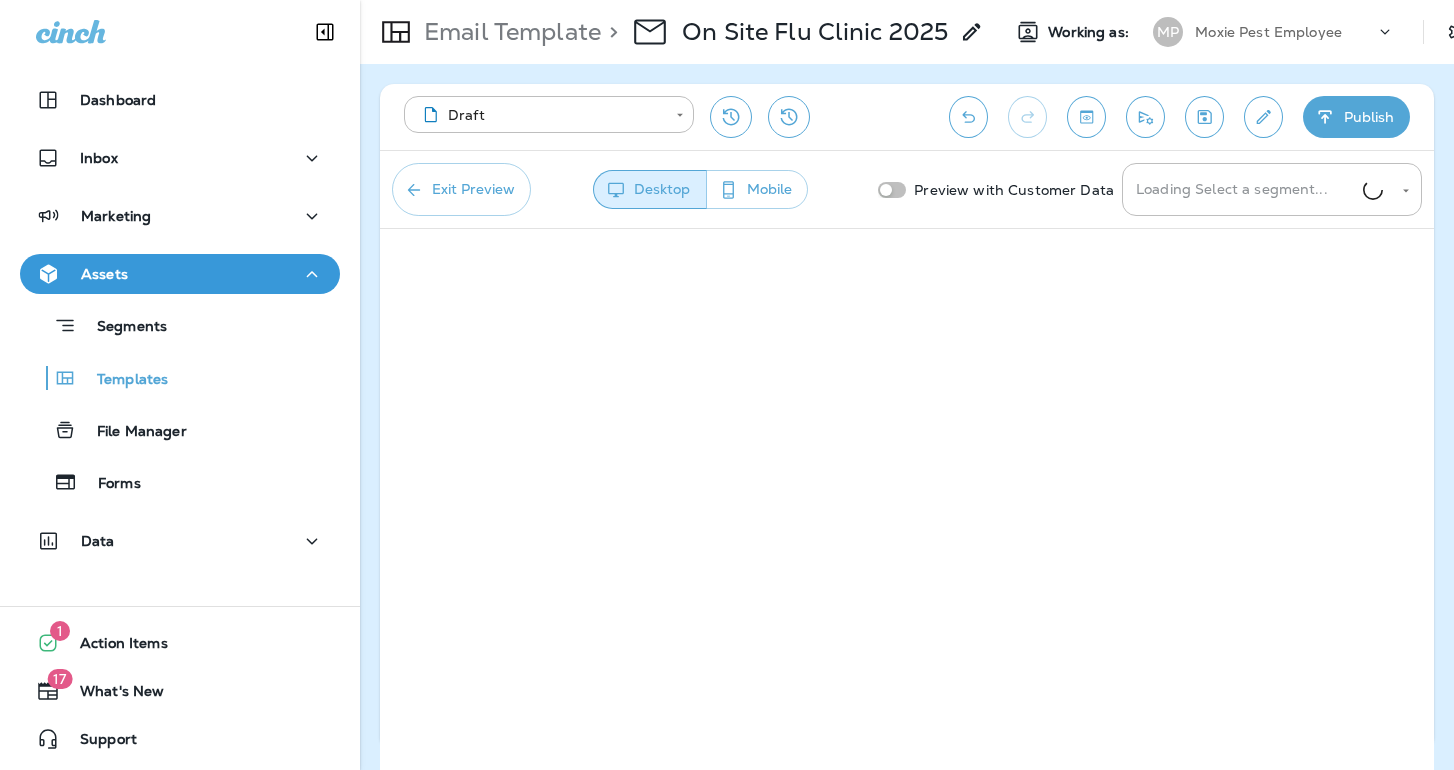 click on "Mobile" at bounding box center [757, 189] 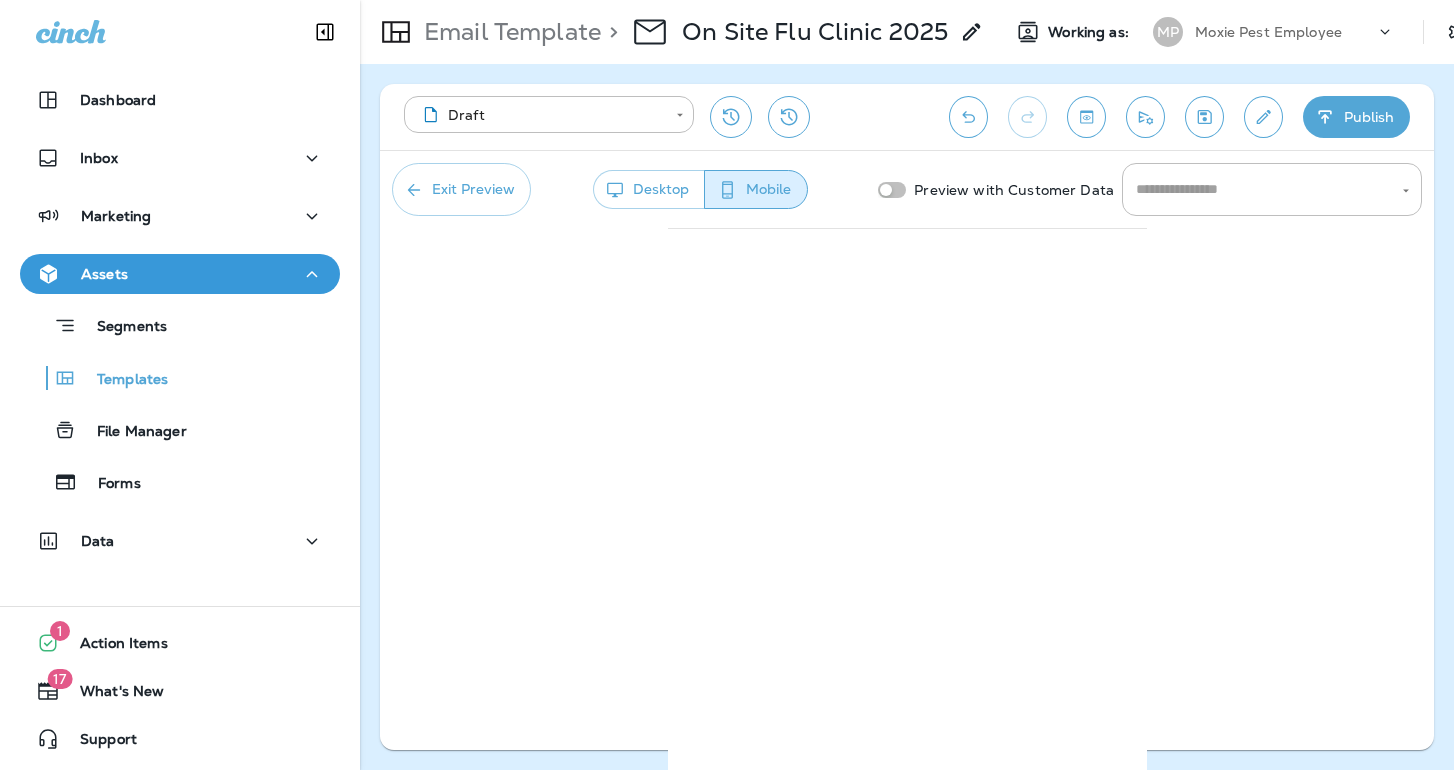 click on "Desktop" at bounding box center (649, 189) 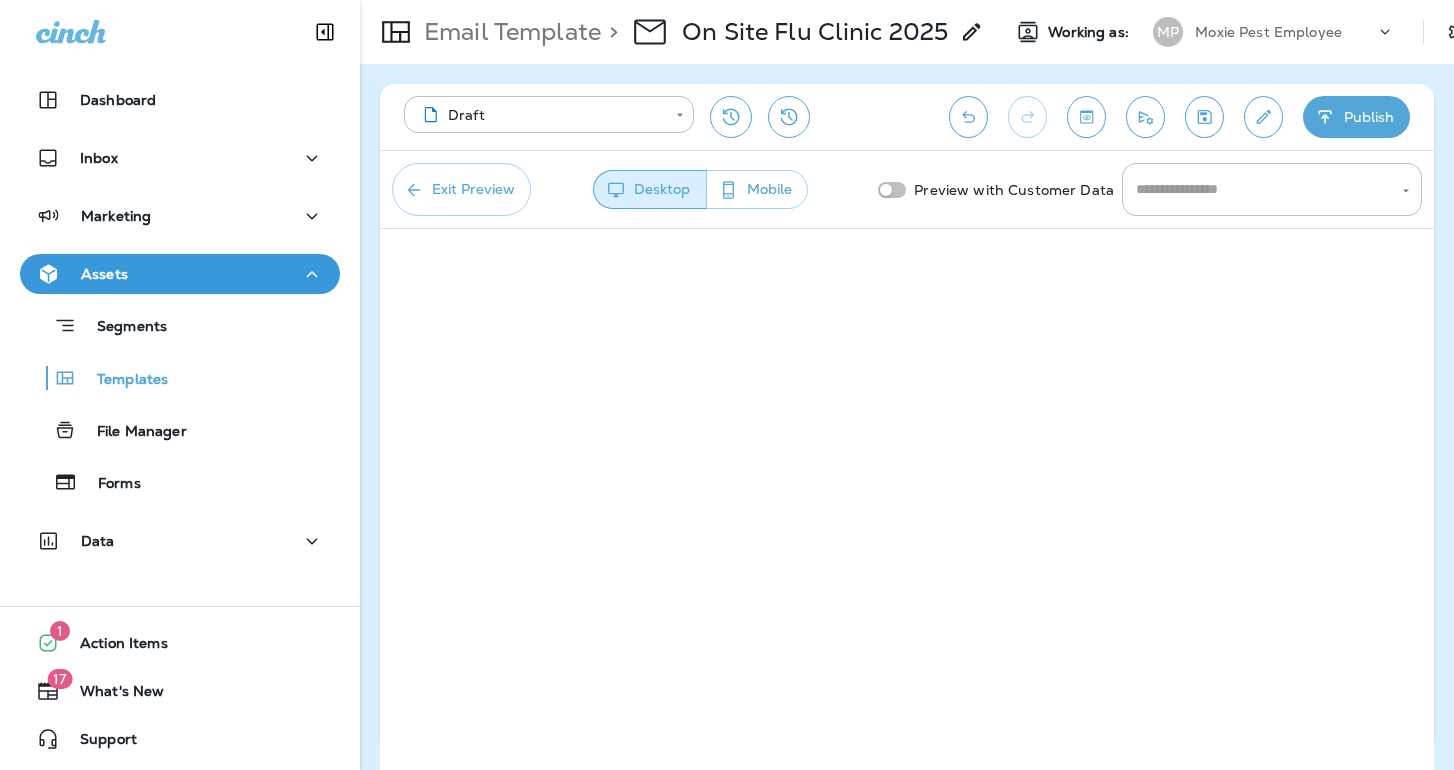 click on "Exit Preview" at bounding box center [461, 189] 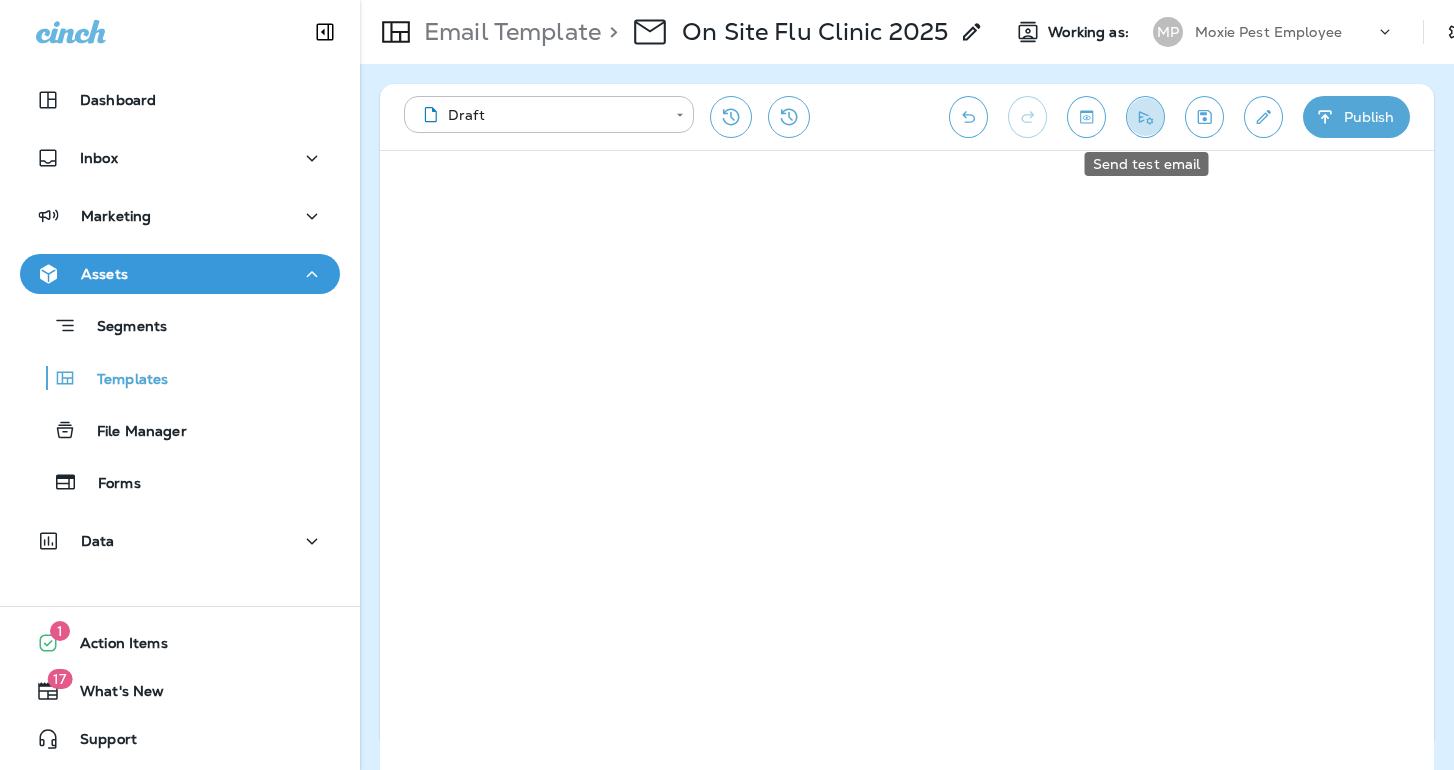 click 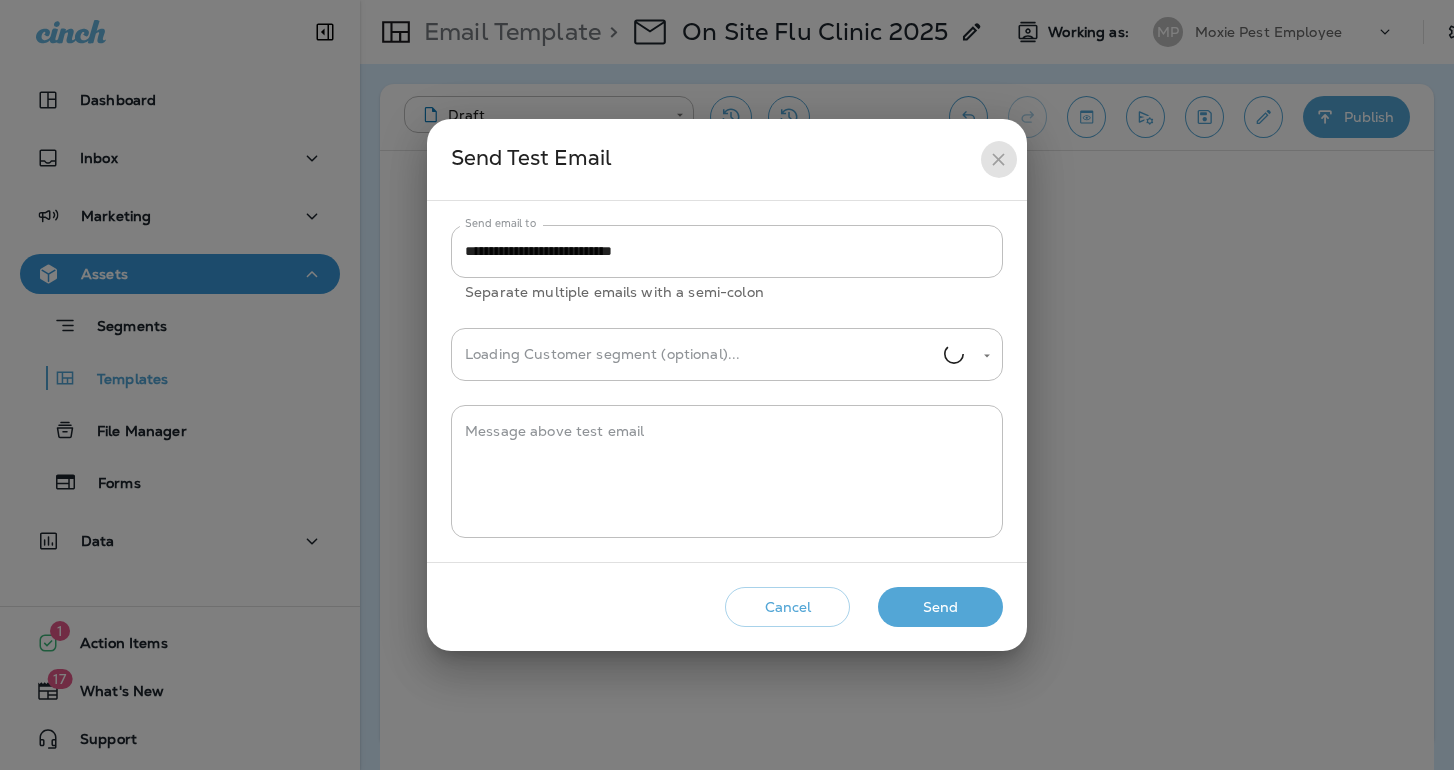 click 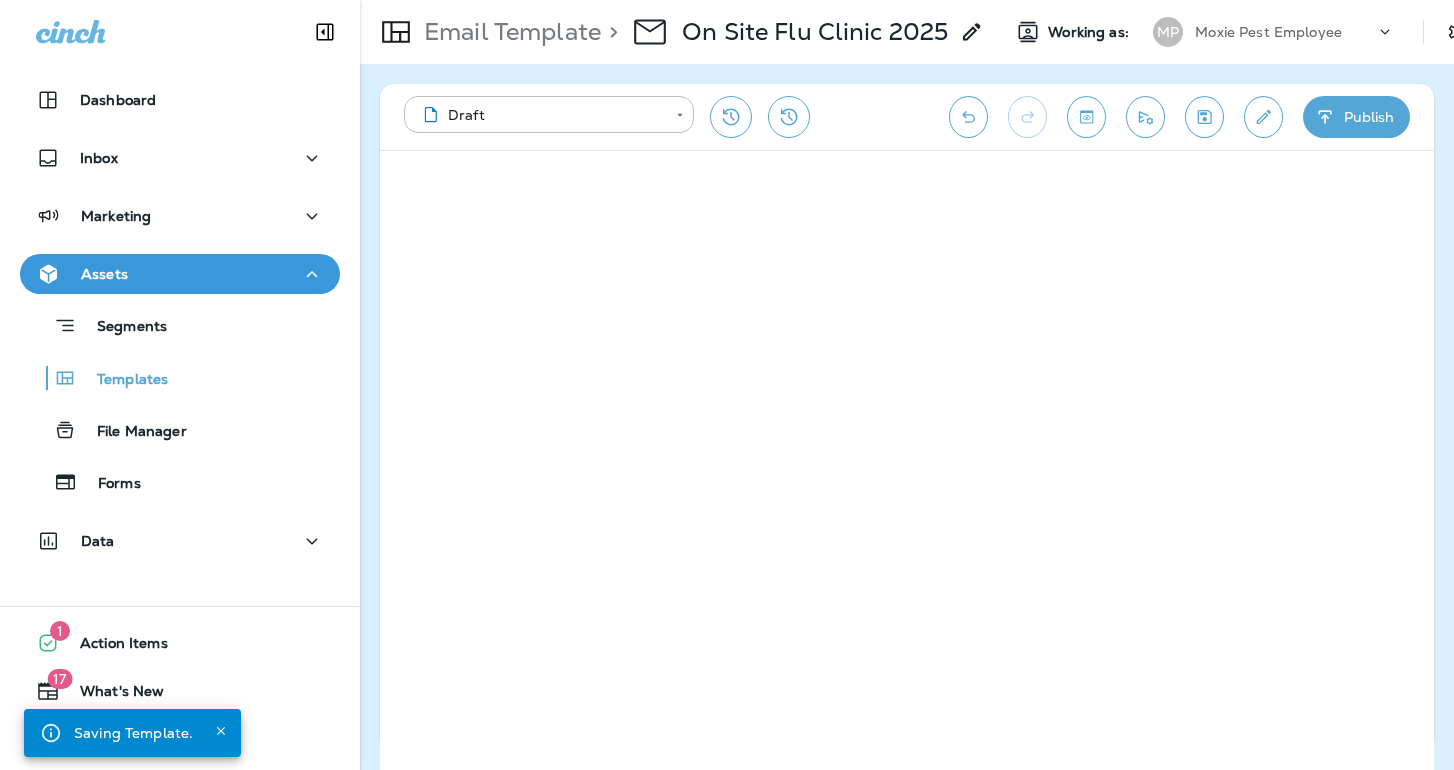 click at bounding box center [1086, 117] 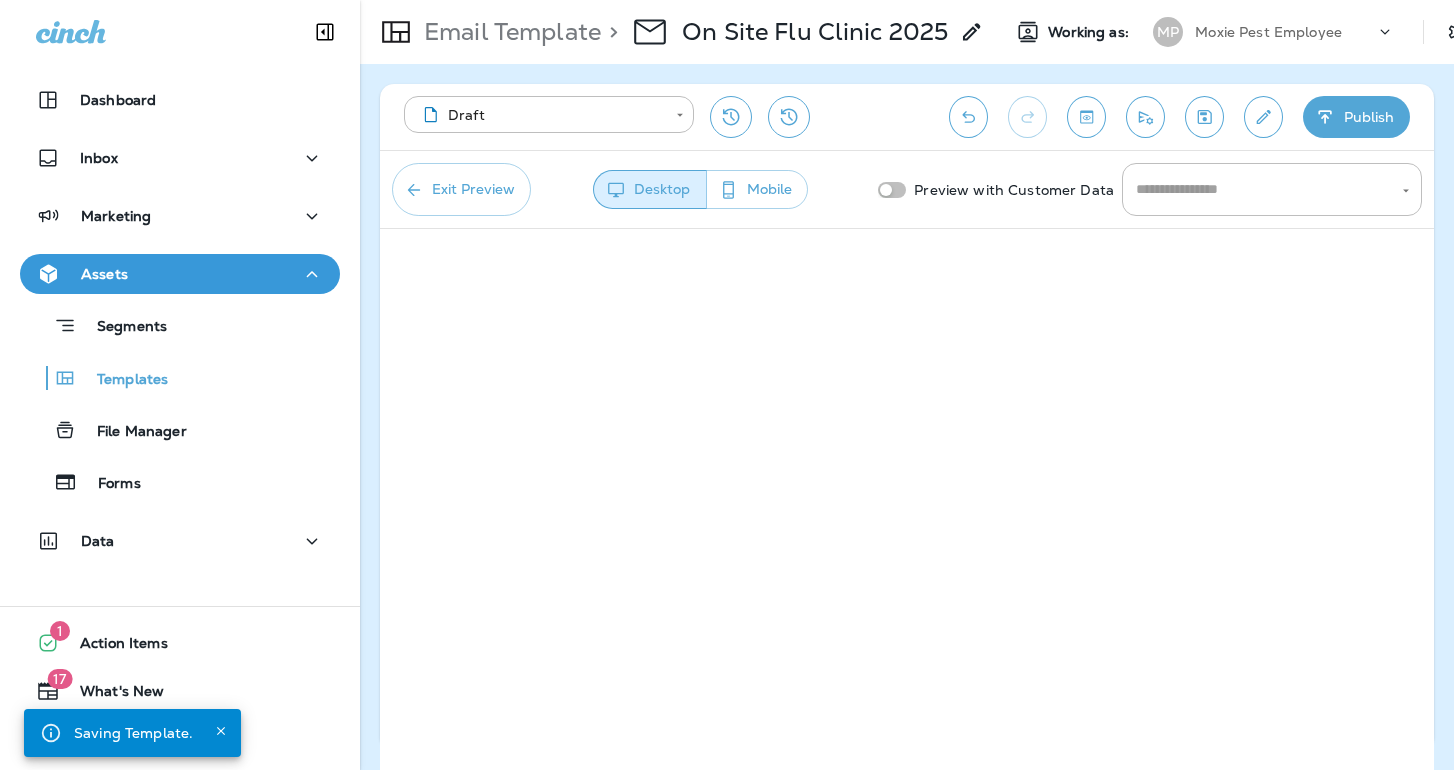 click 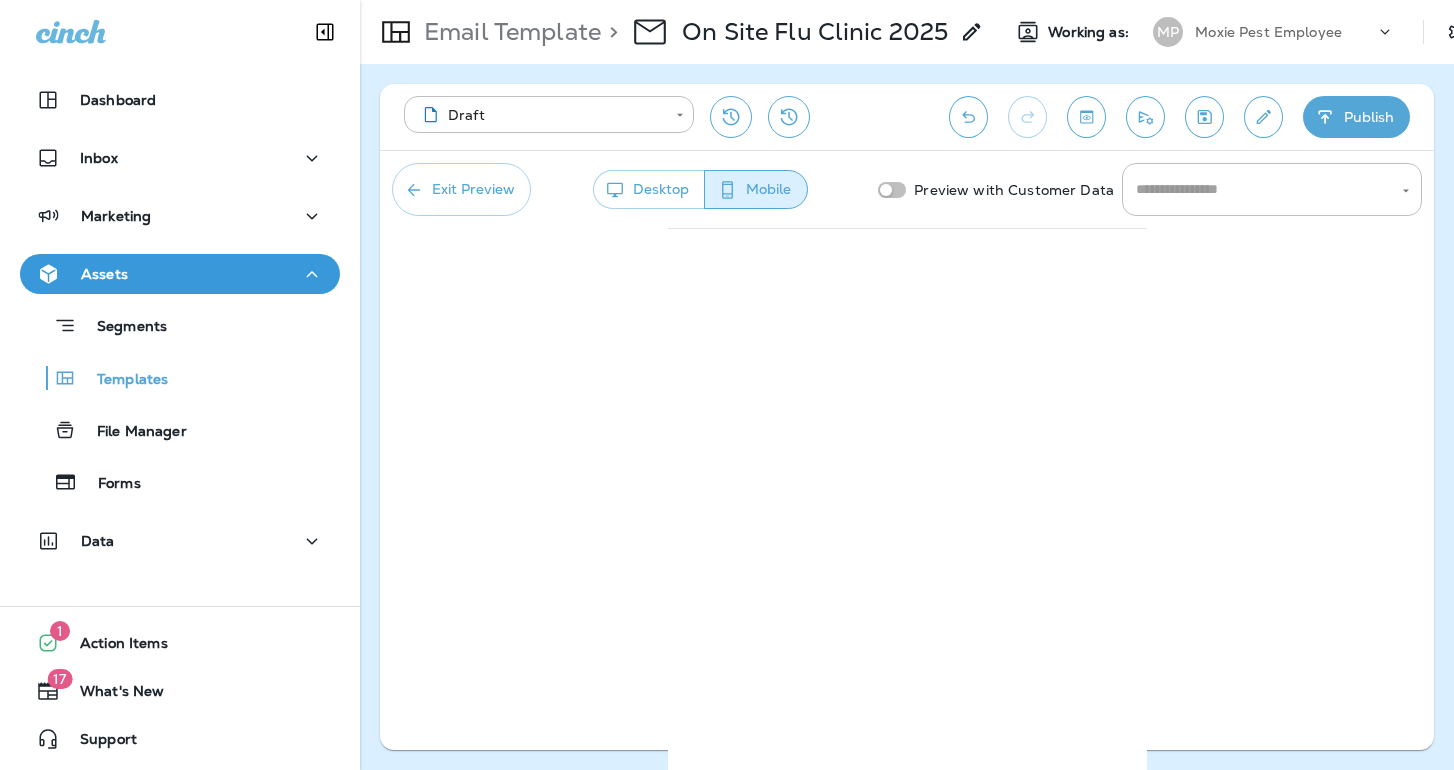click on "Desktop" at bounding box center [649, 189] 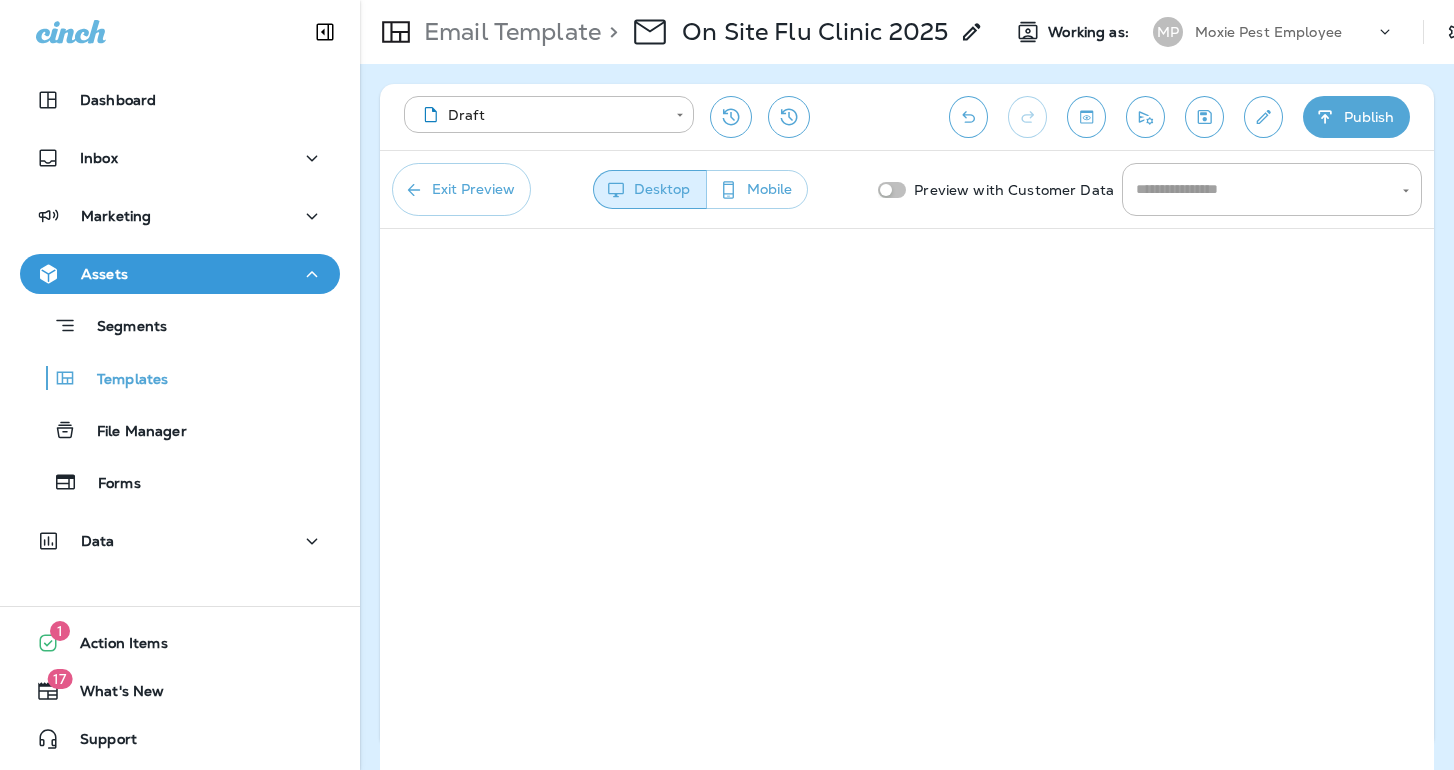 click on "Exit Preview" at bounding box center (461, 189) 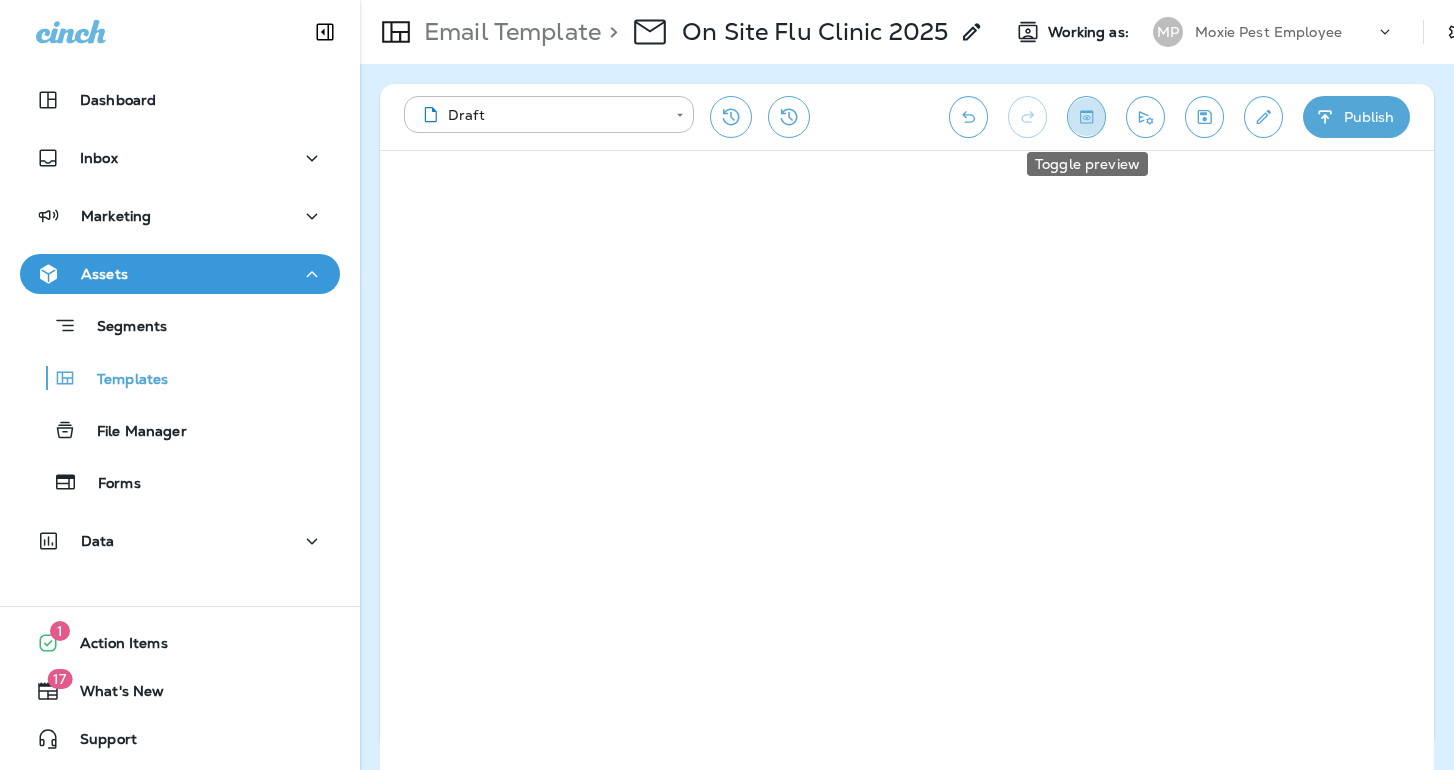 click 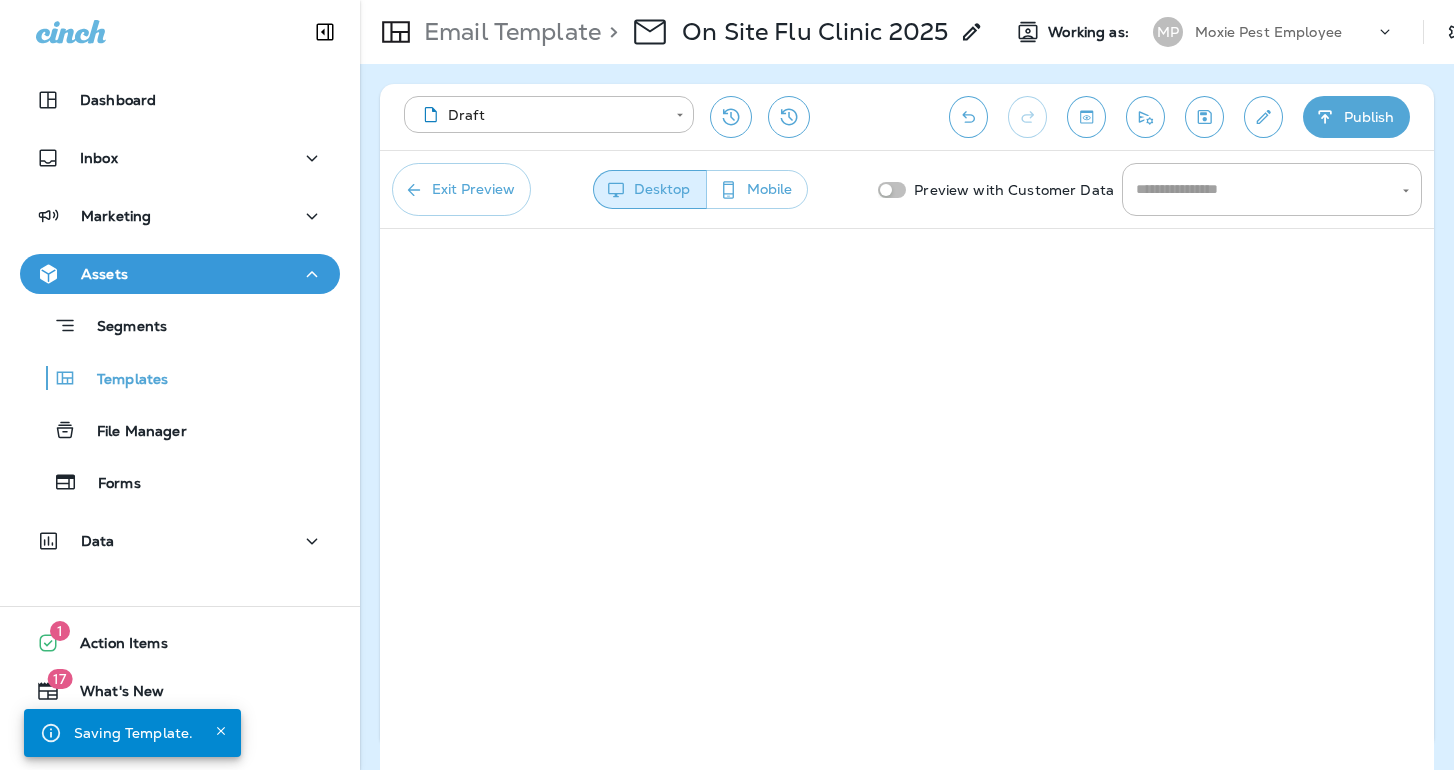 click on "Mobile" at bounding box center (757, 189) 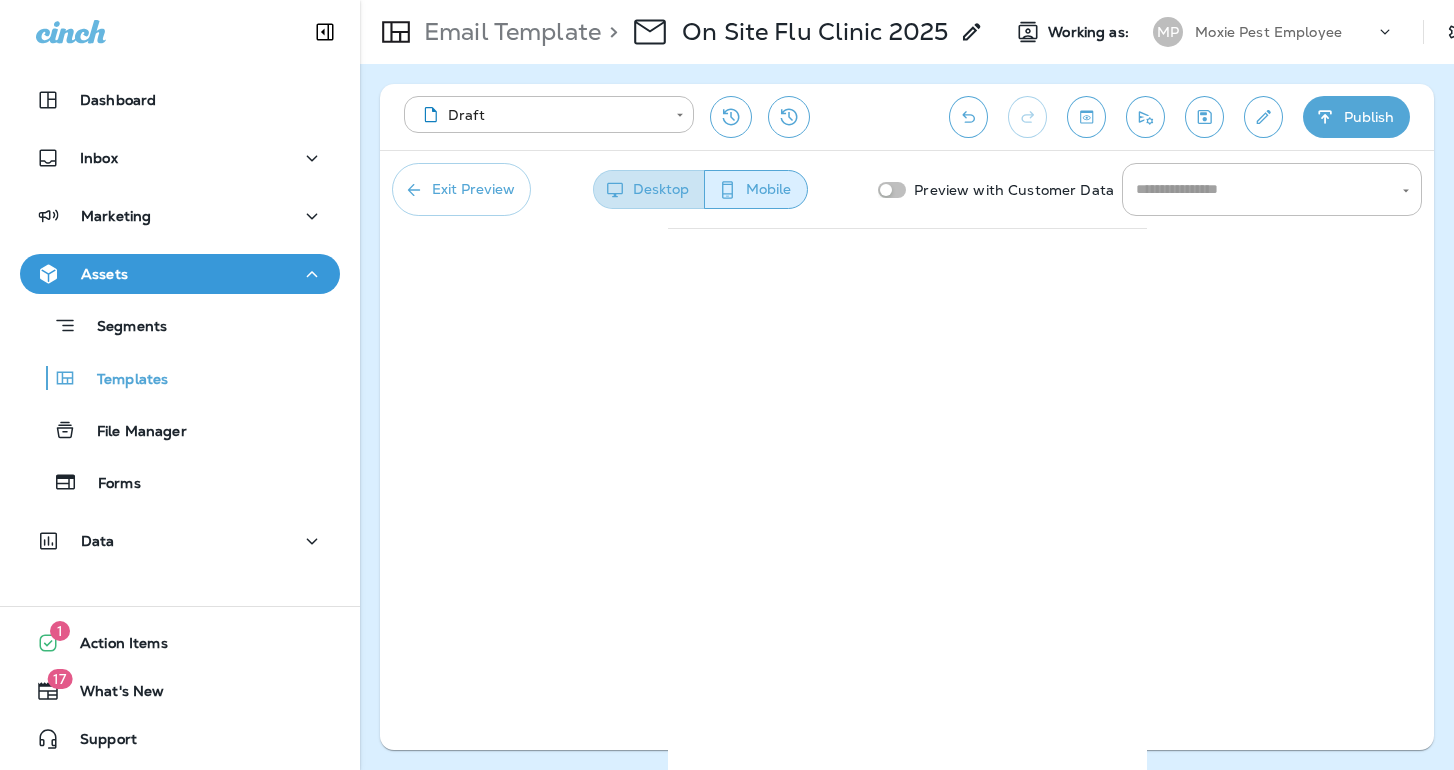 click on "Desktop" at bounding box center (649, 189) 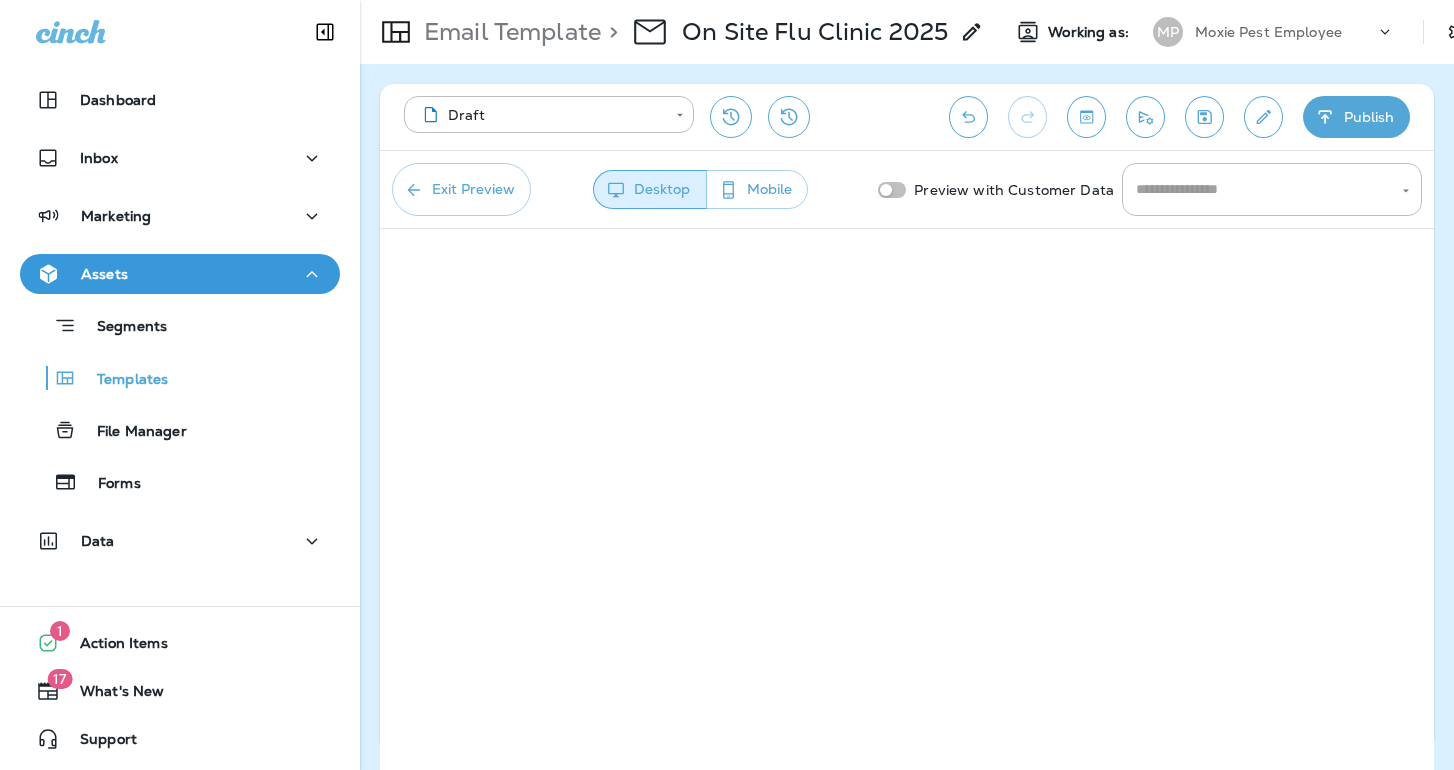 click on "Exit Preview" at bounding box center [461, 189] 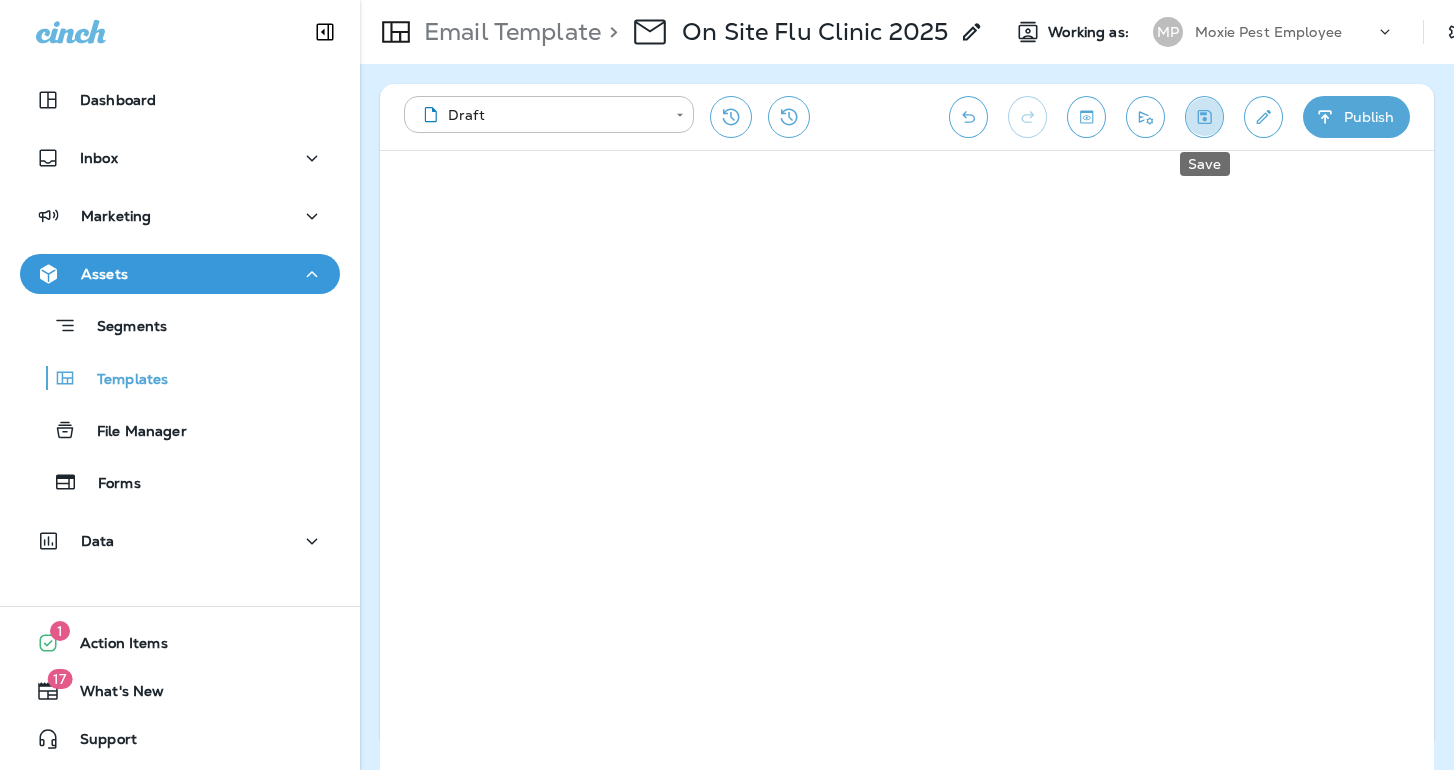 click 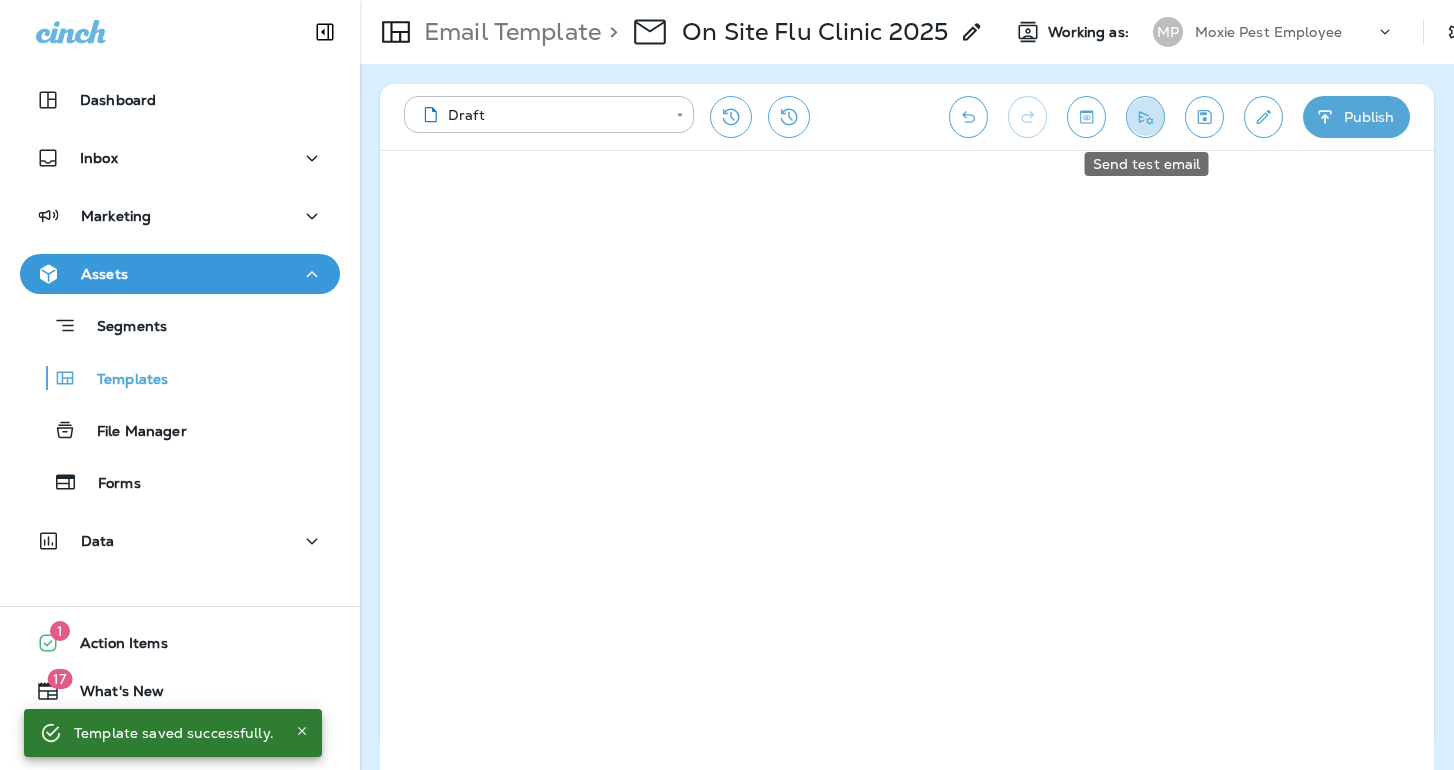 click 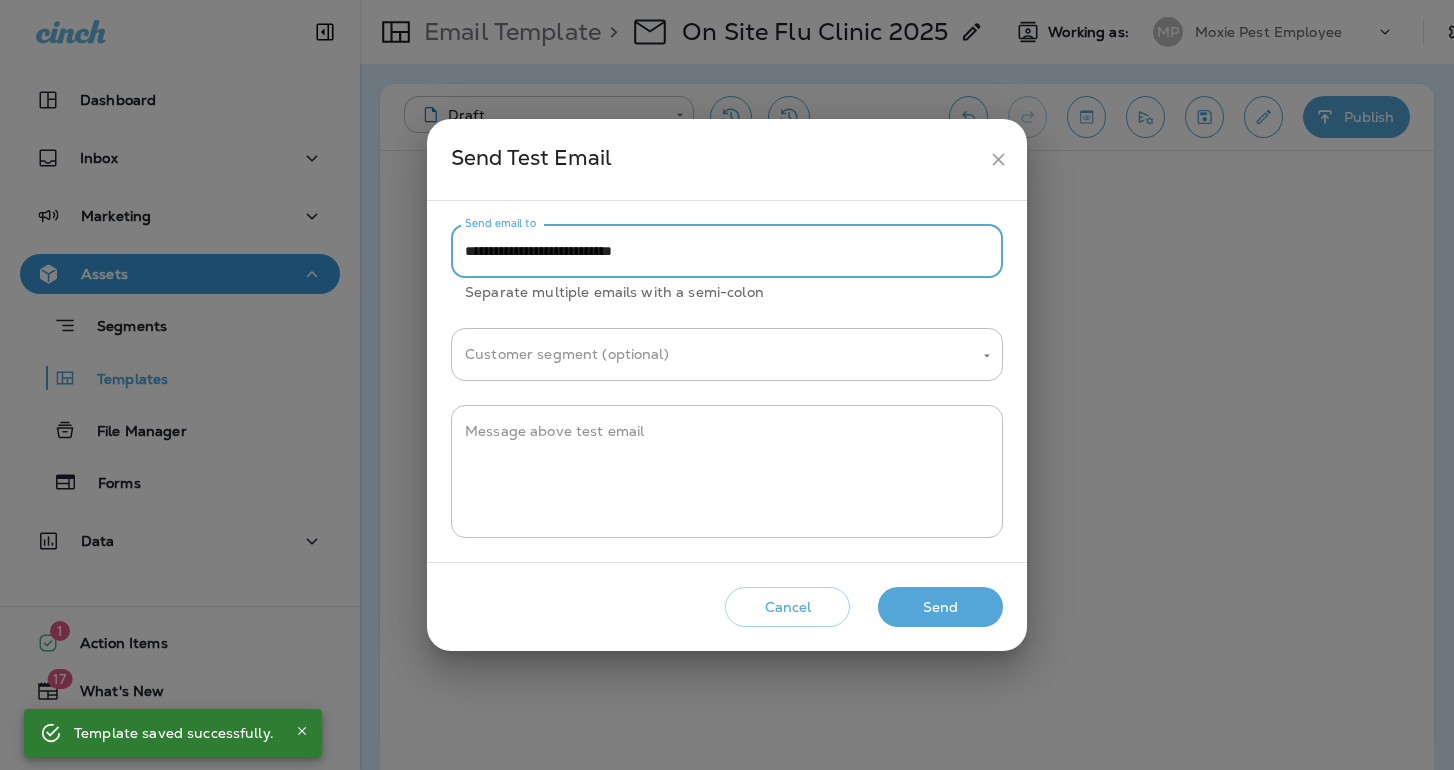click on "**********" at bounding box center (727, 251) 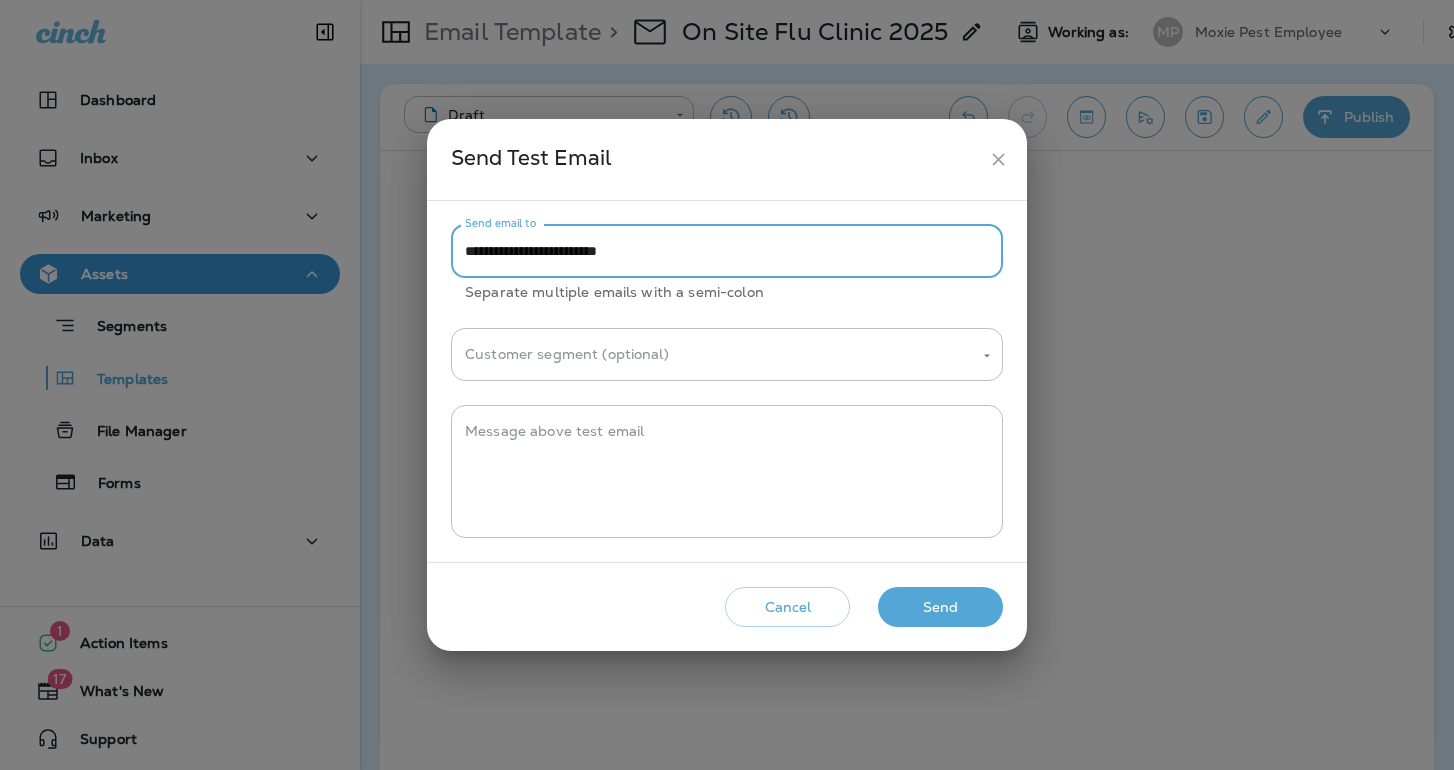 click on "**********" at bounding box center [727, 251] 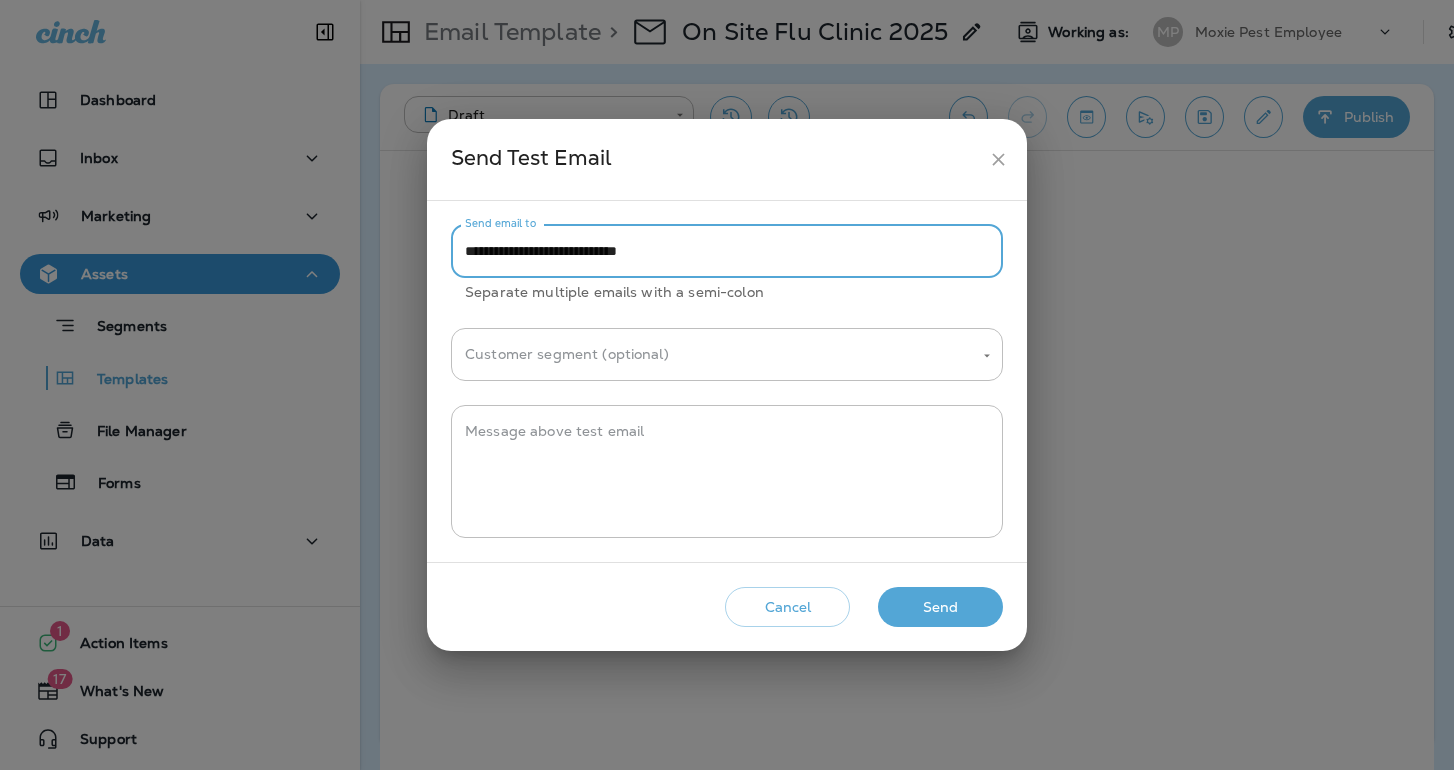 type on "**********" 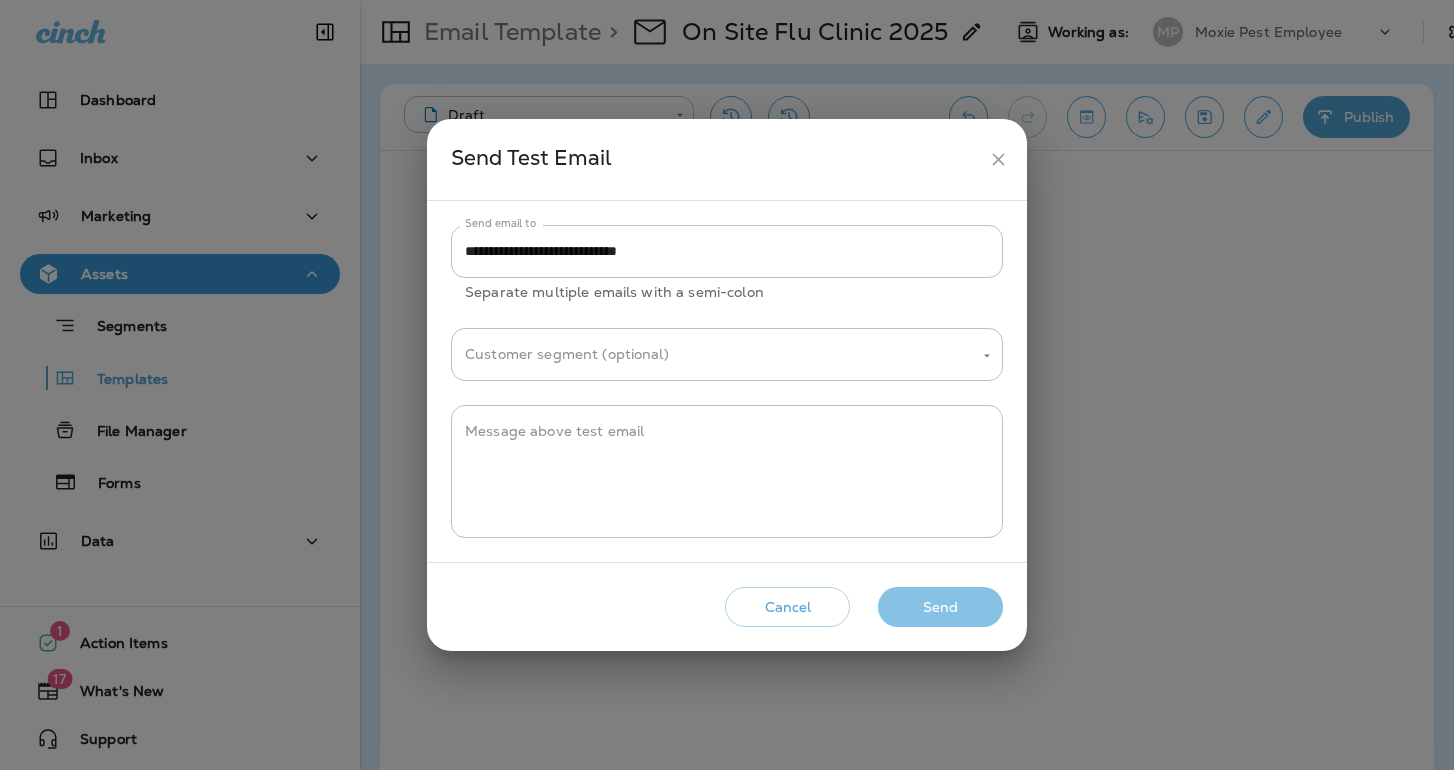 click on "Send" at bounding box center (940, 607) 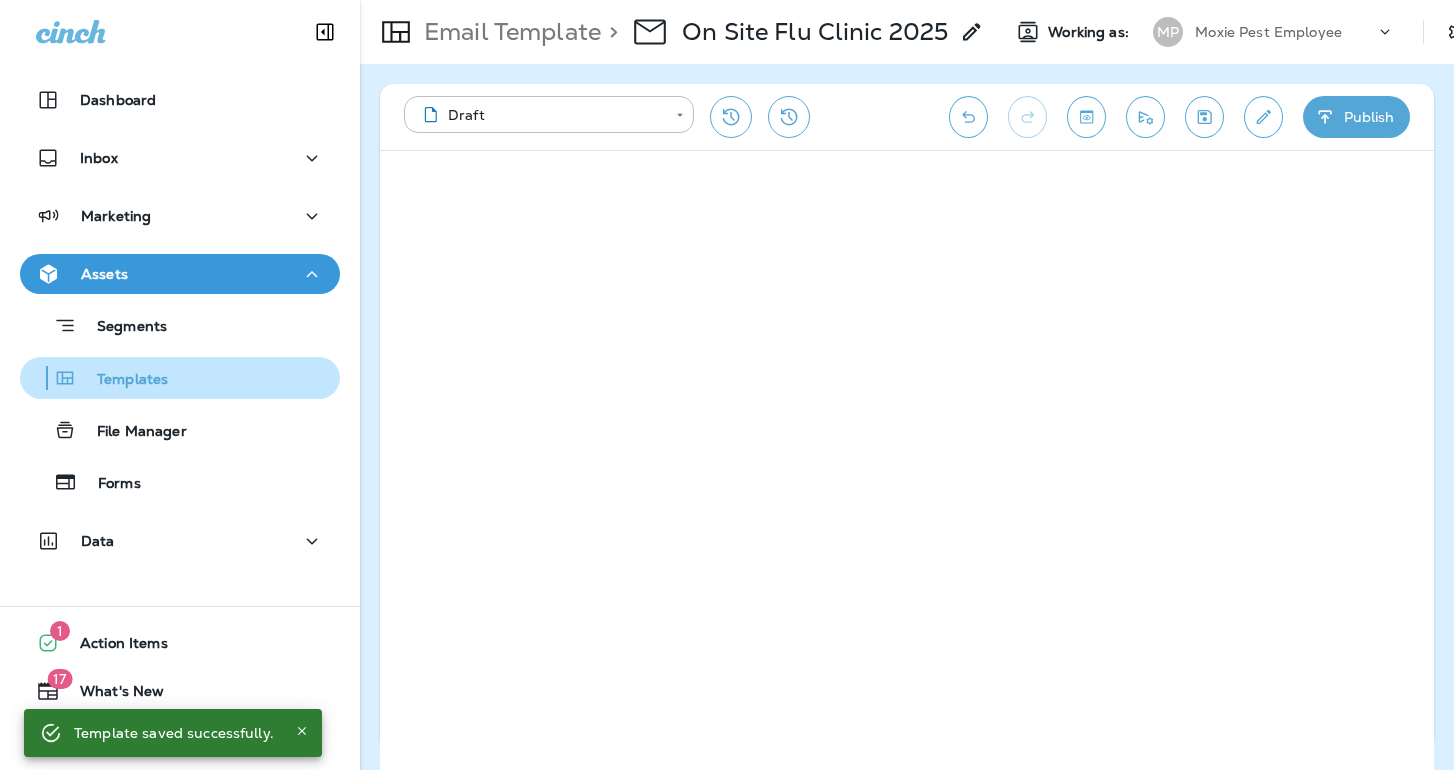 click on "Templates" at bounding box center (122, 380) 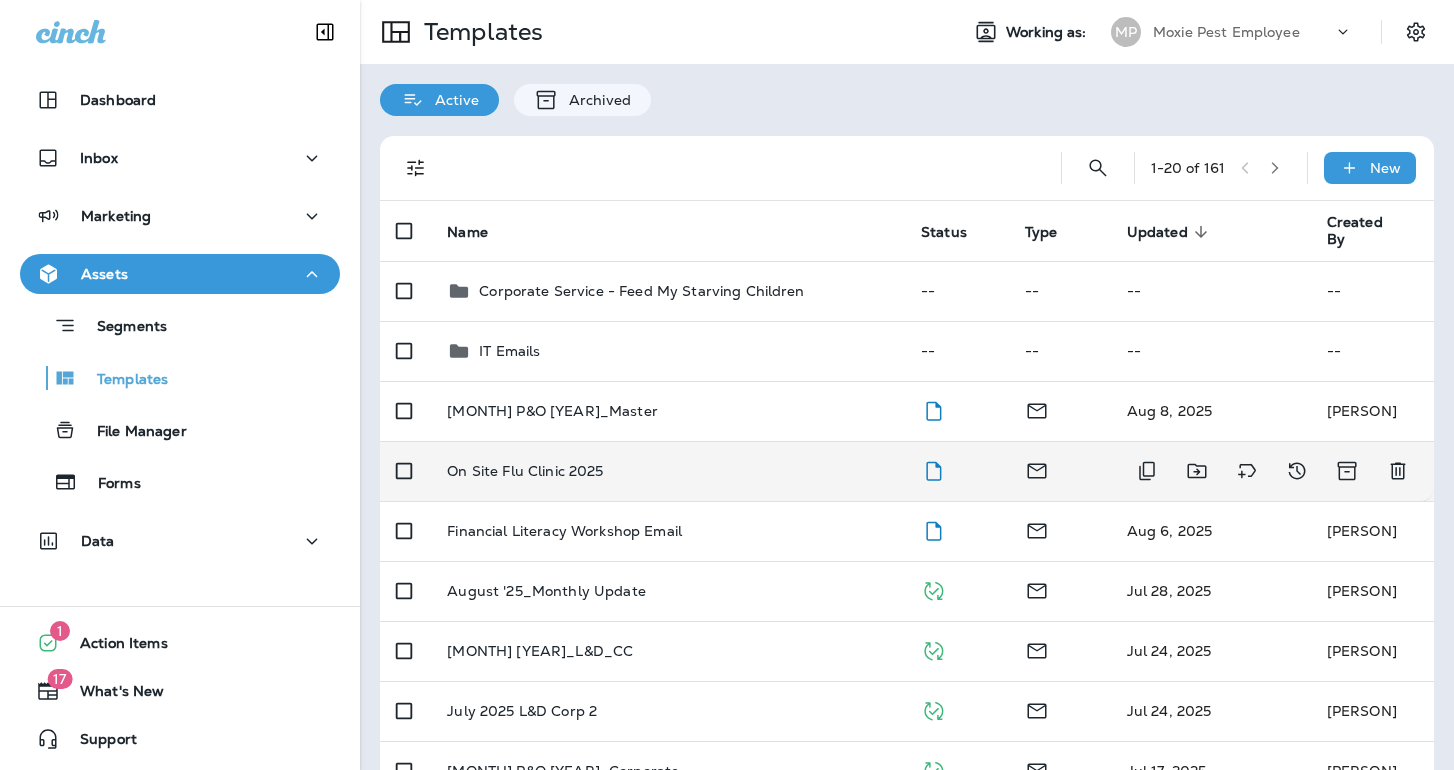 click on "On Site Flu Clinic 2025" at bounding box center (525, 471) 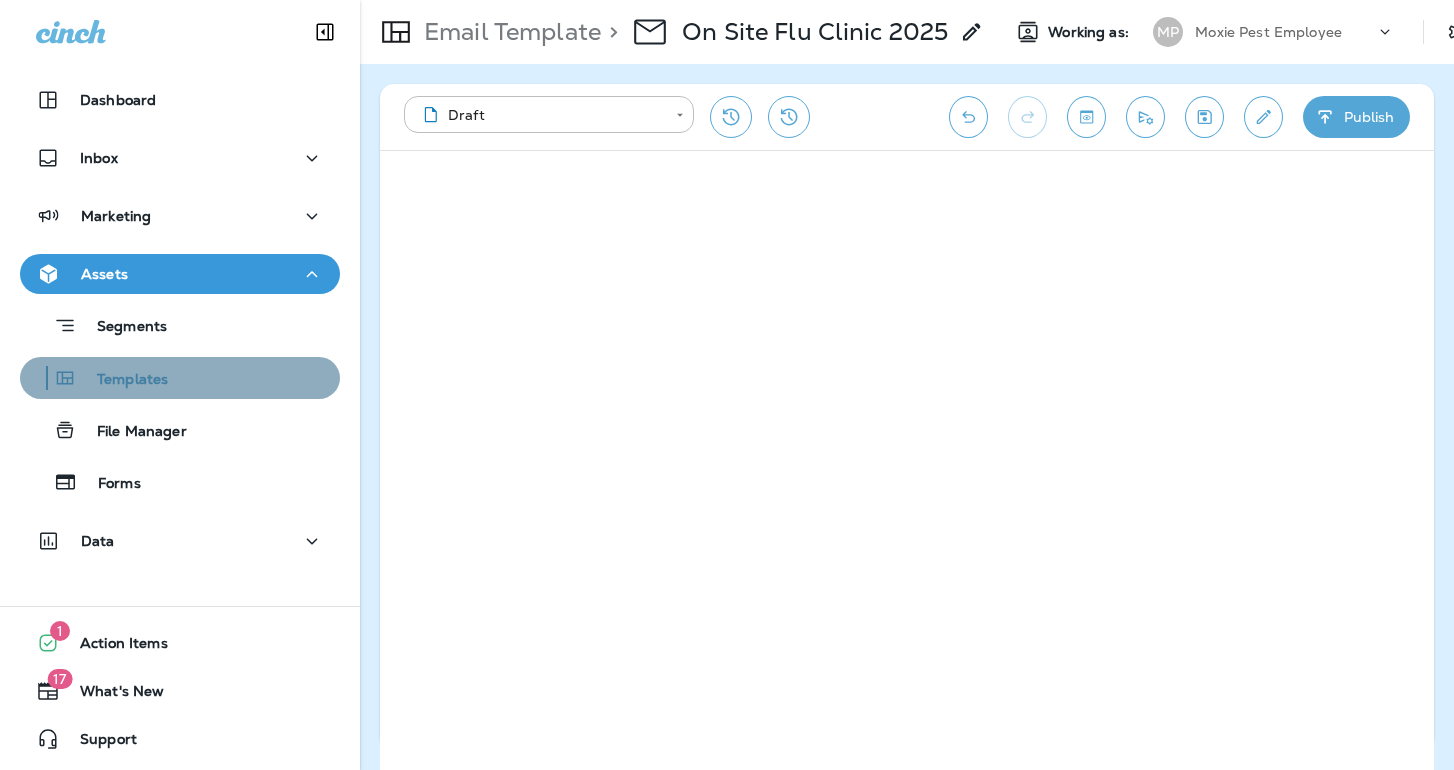 click on "Templates" at bounding box center (180, 378) 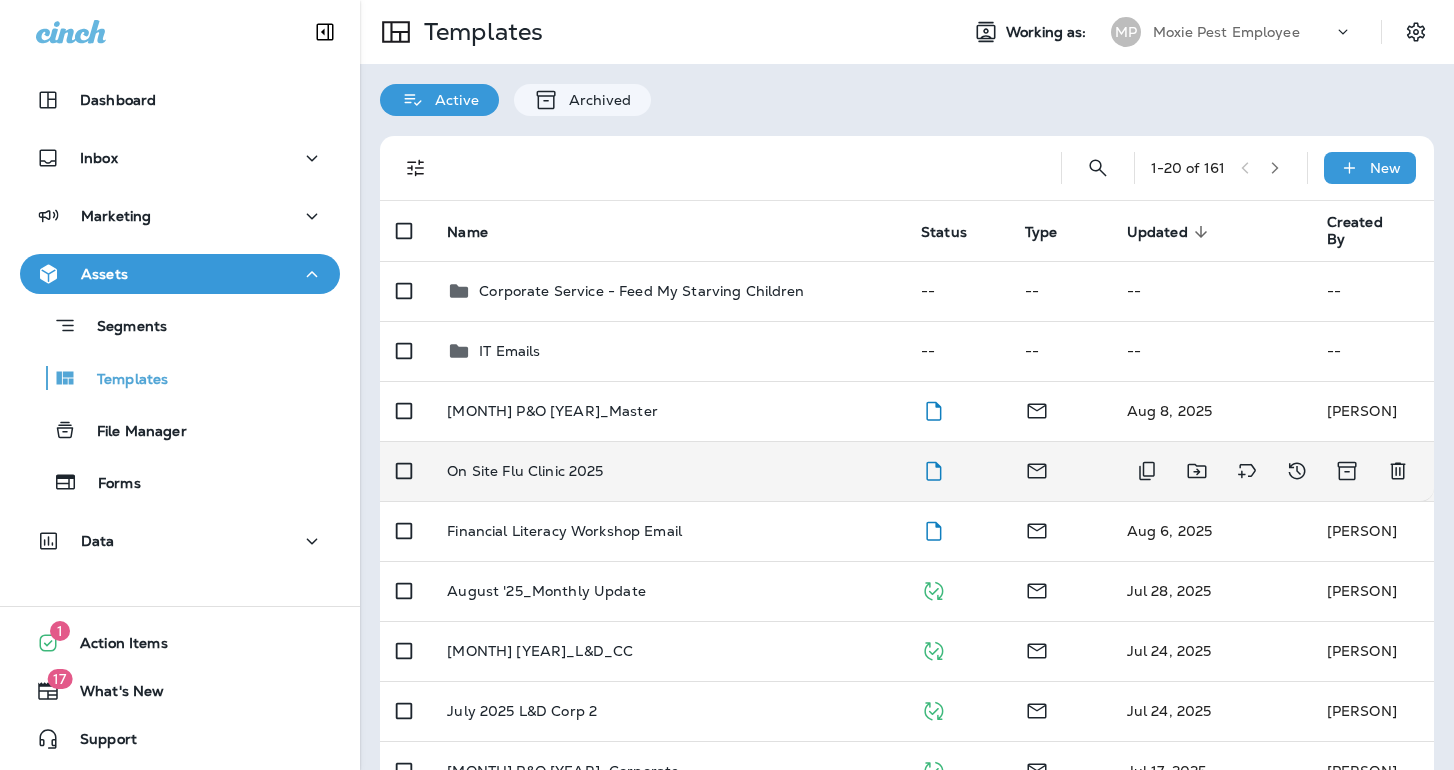 click on "On Site Flu Clinic 2025" at bounding box center [525, 471] 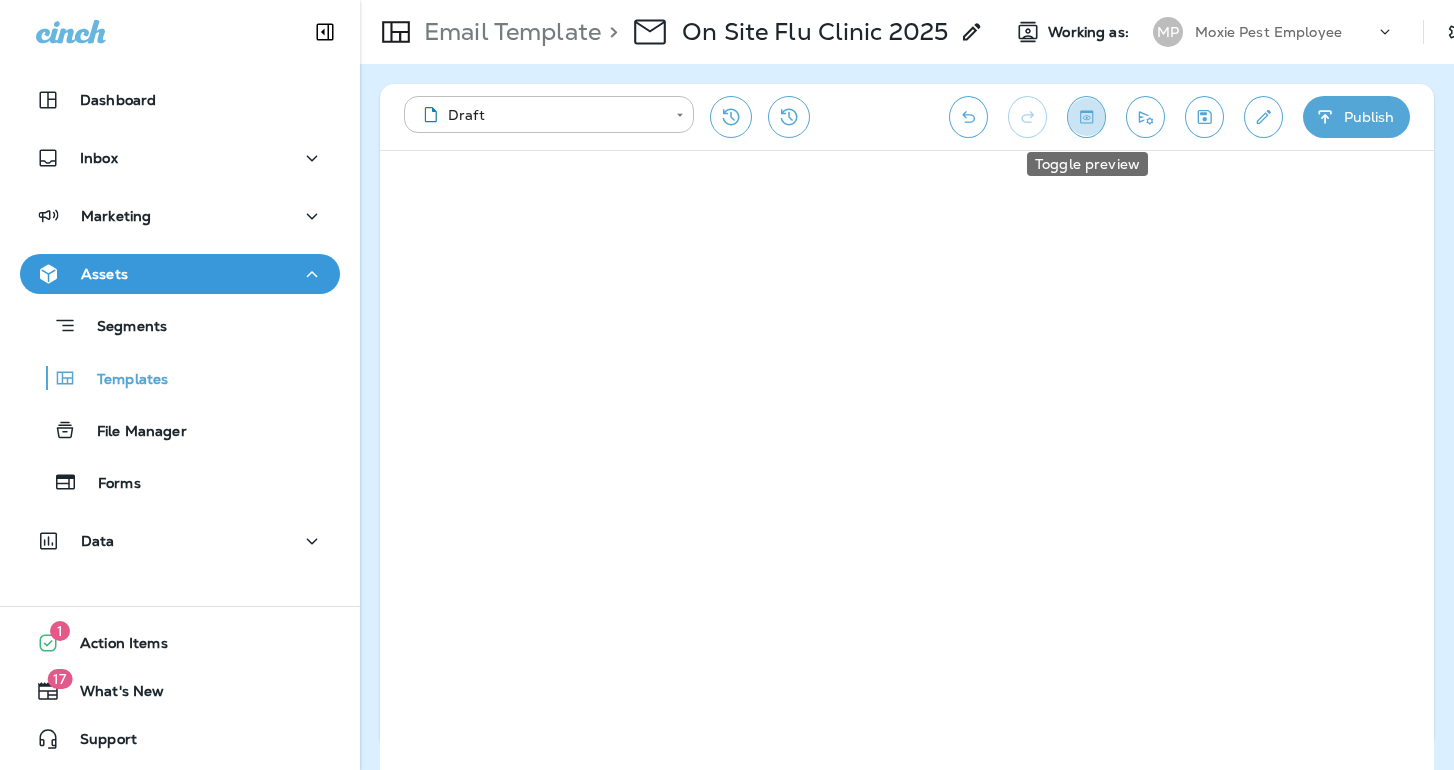 click 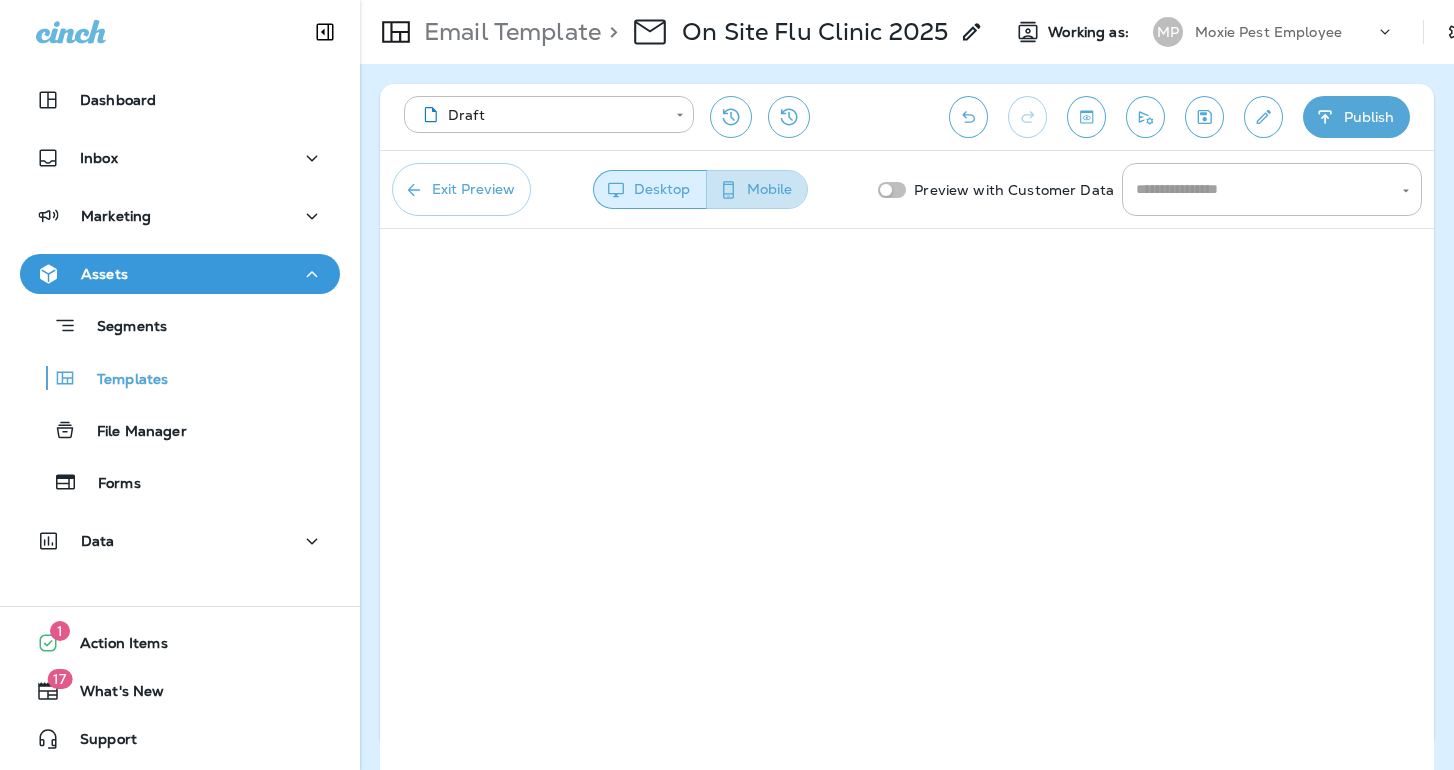 click 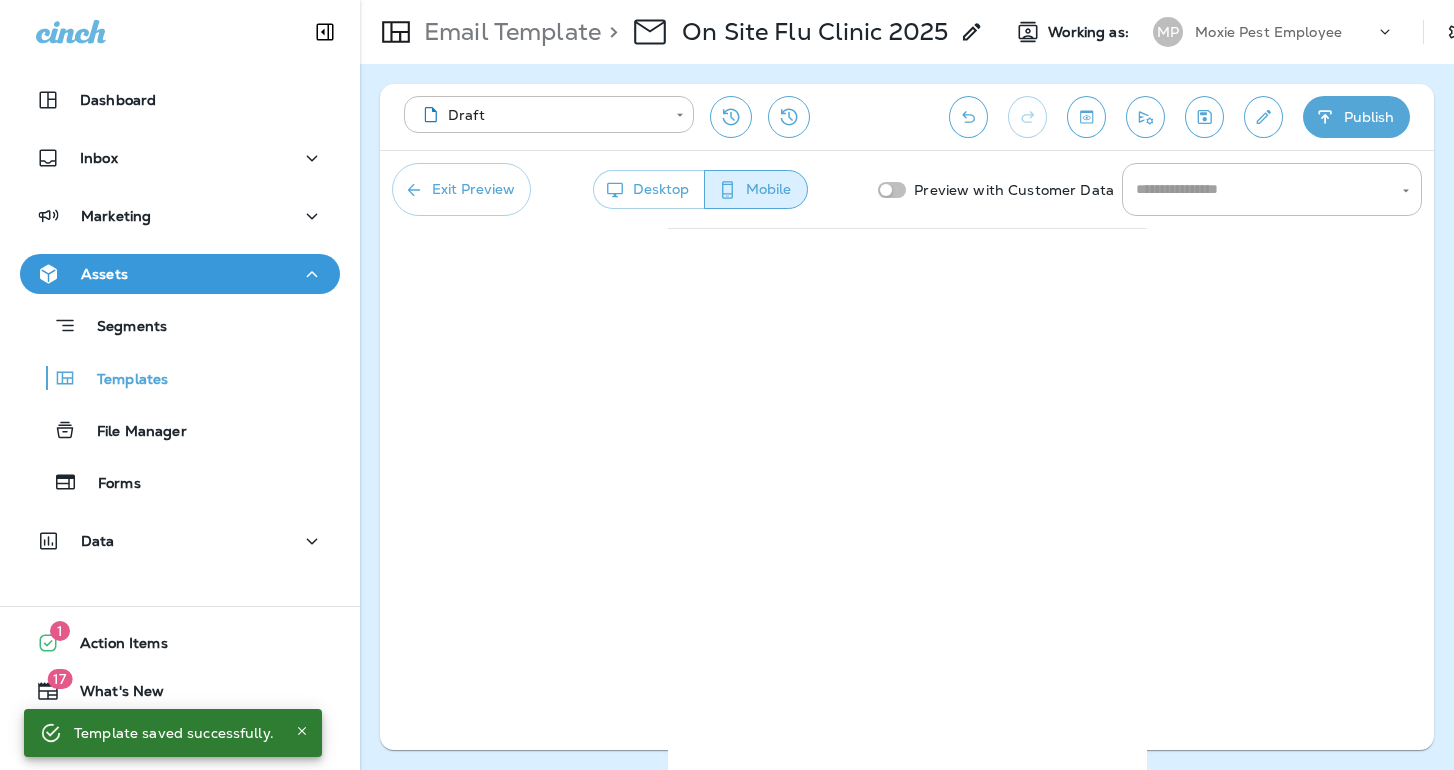 click on "Desktop" at bounding box center [649, 189] 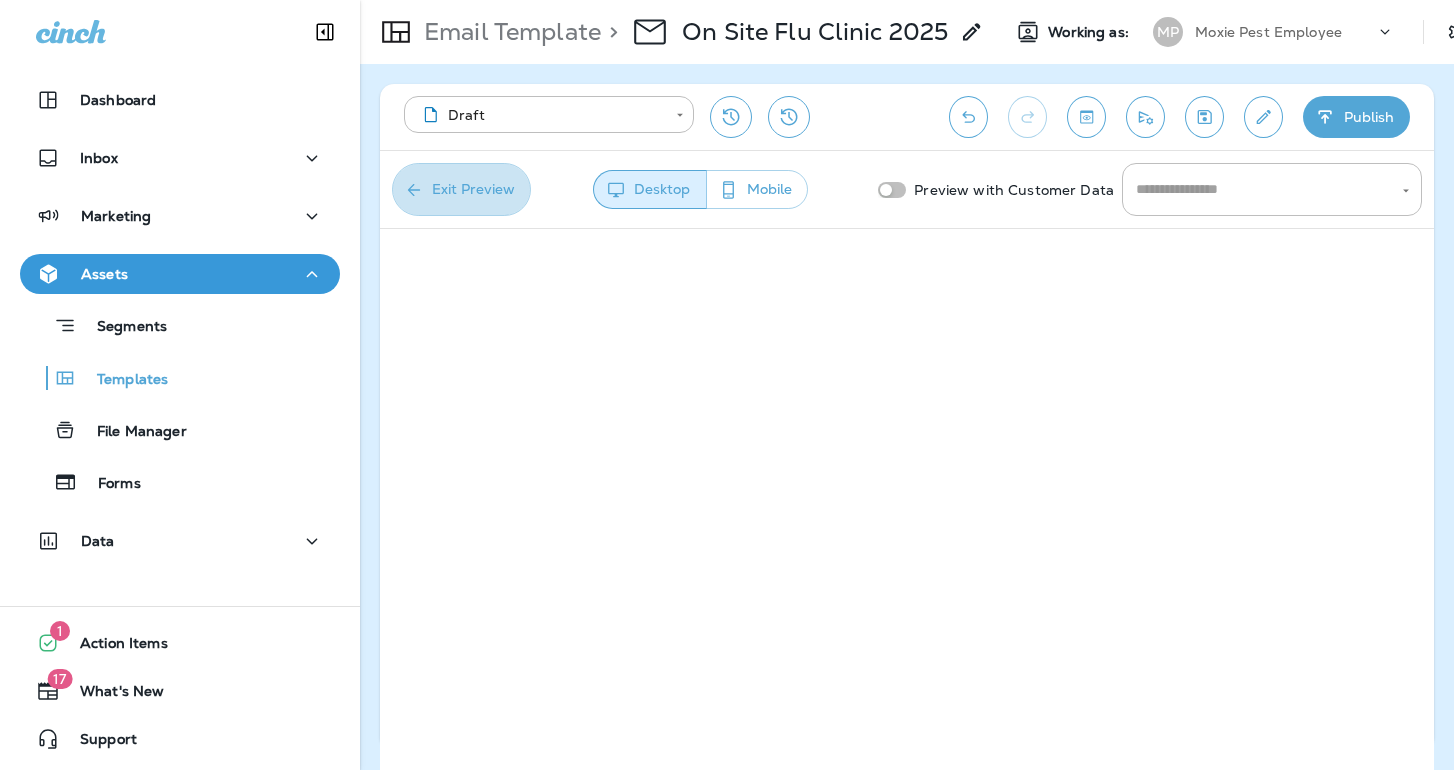 click on "Exit Preview" at bounding box center (461, 189) 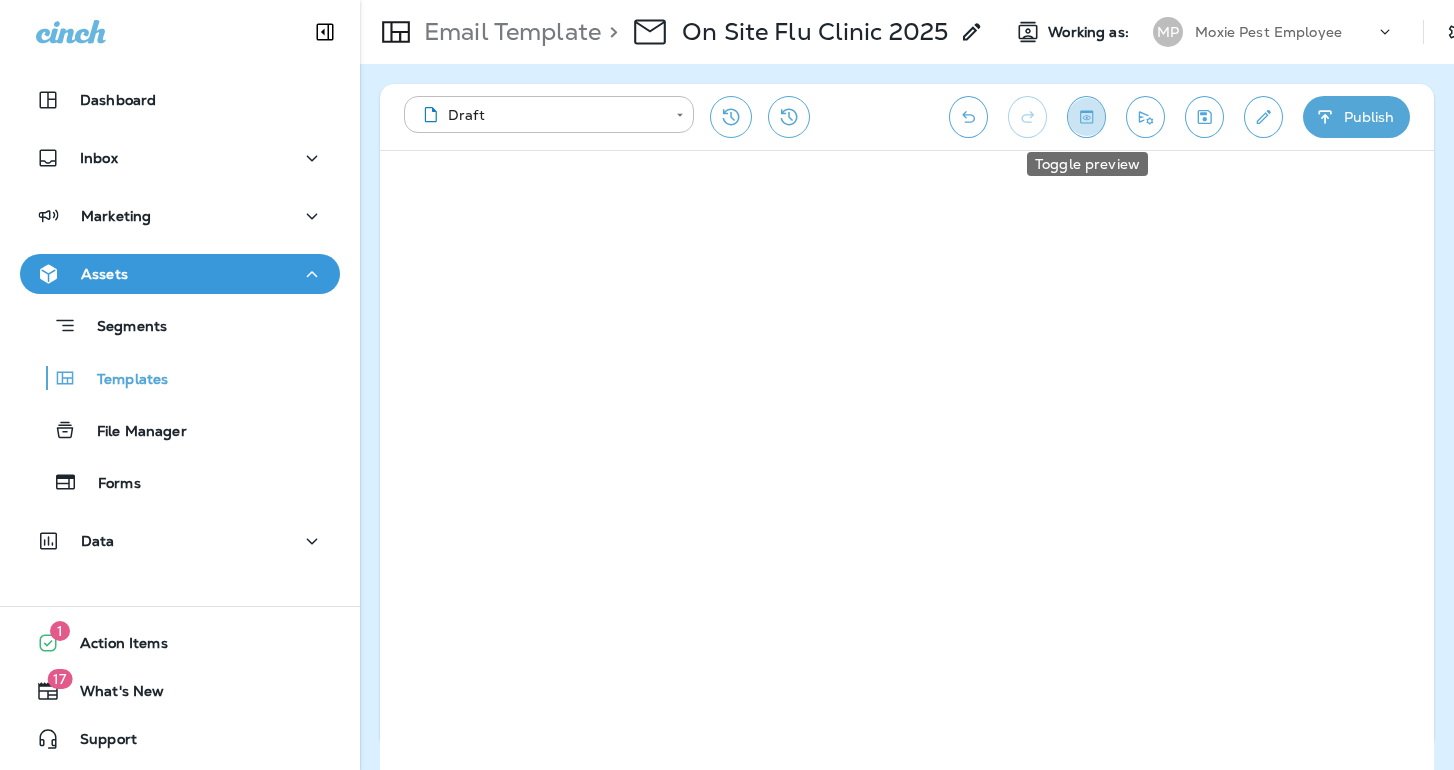 click 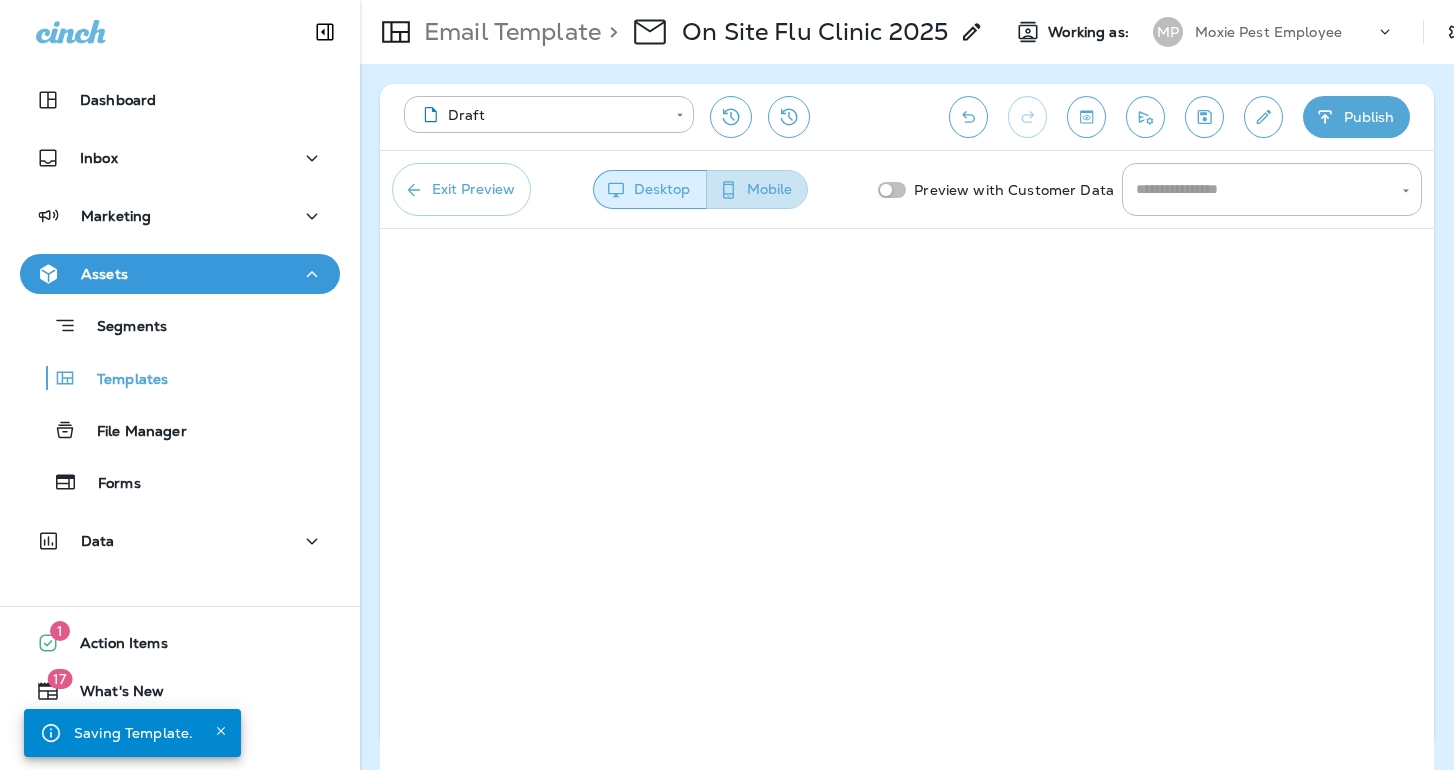 click on "Mobile" at bounding box center [757, 189] 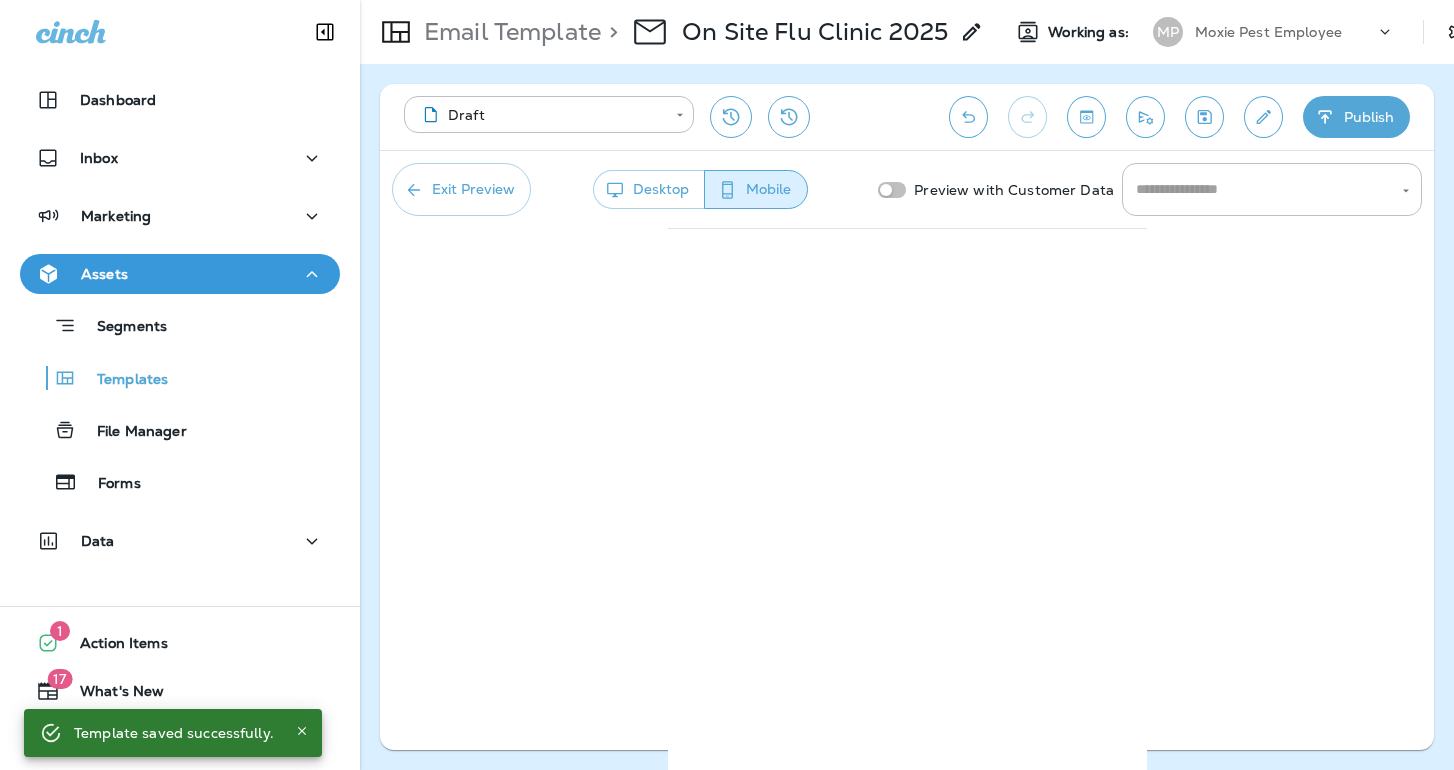 click on "Exit Preview" at bounding box center [461, 189] 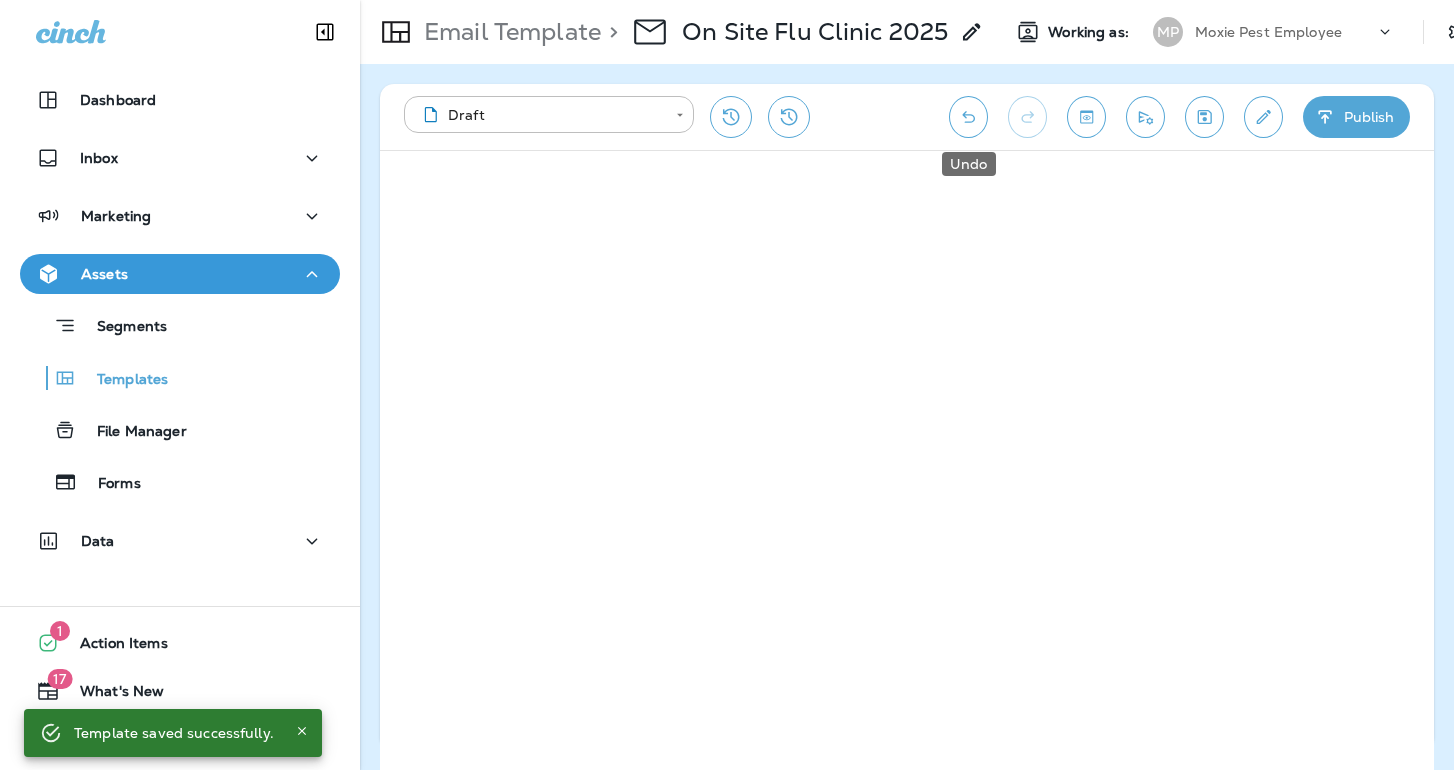click at bounding box center [968, 117] 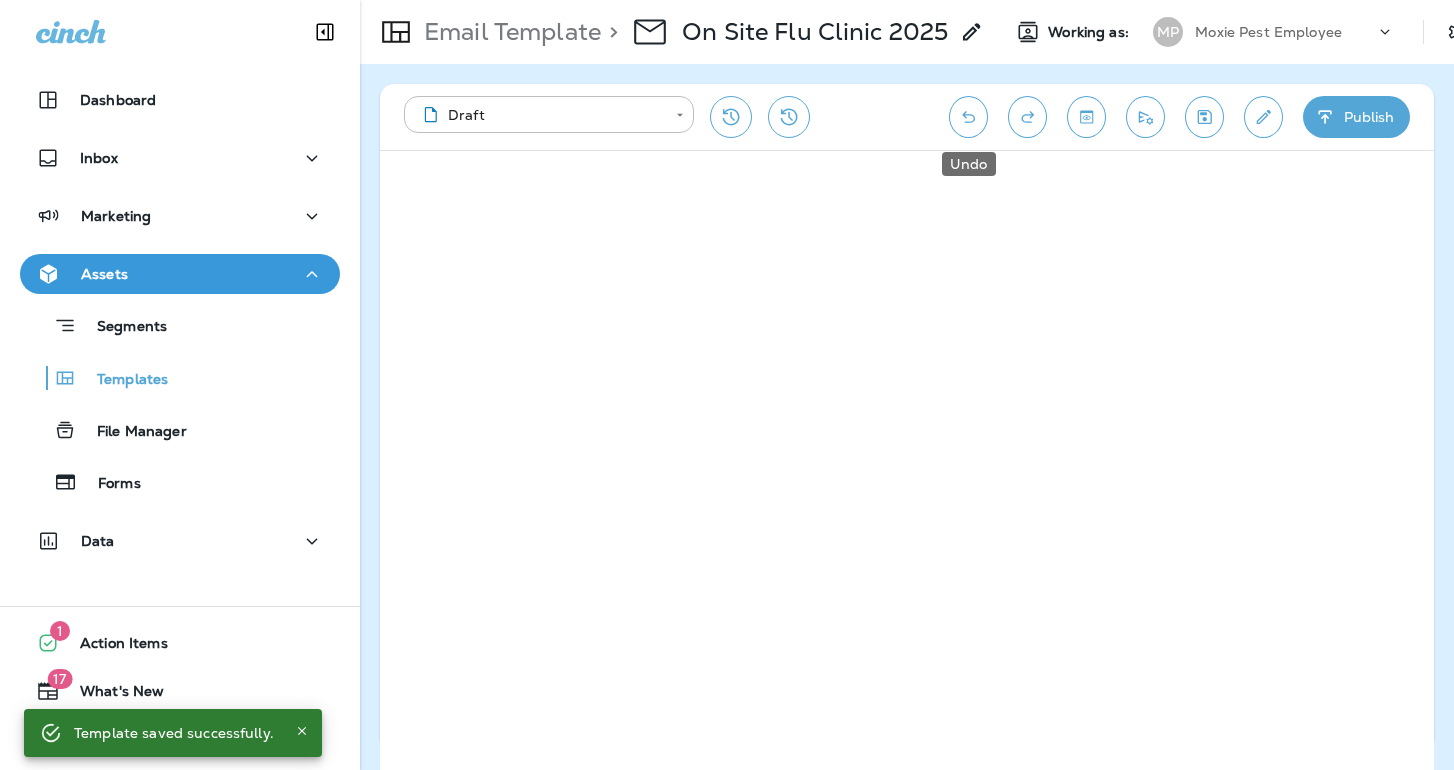 click at bounding box center (968, 117) 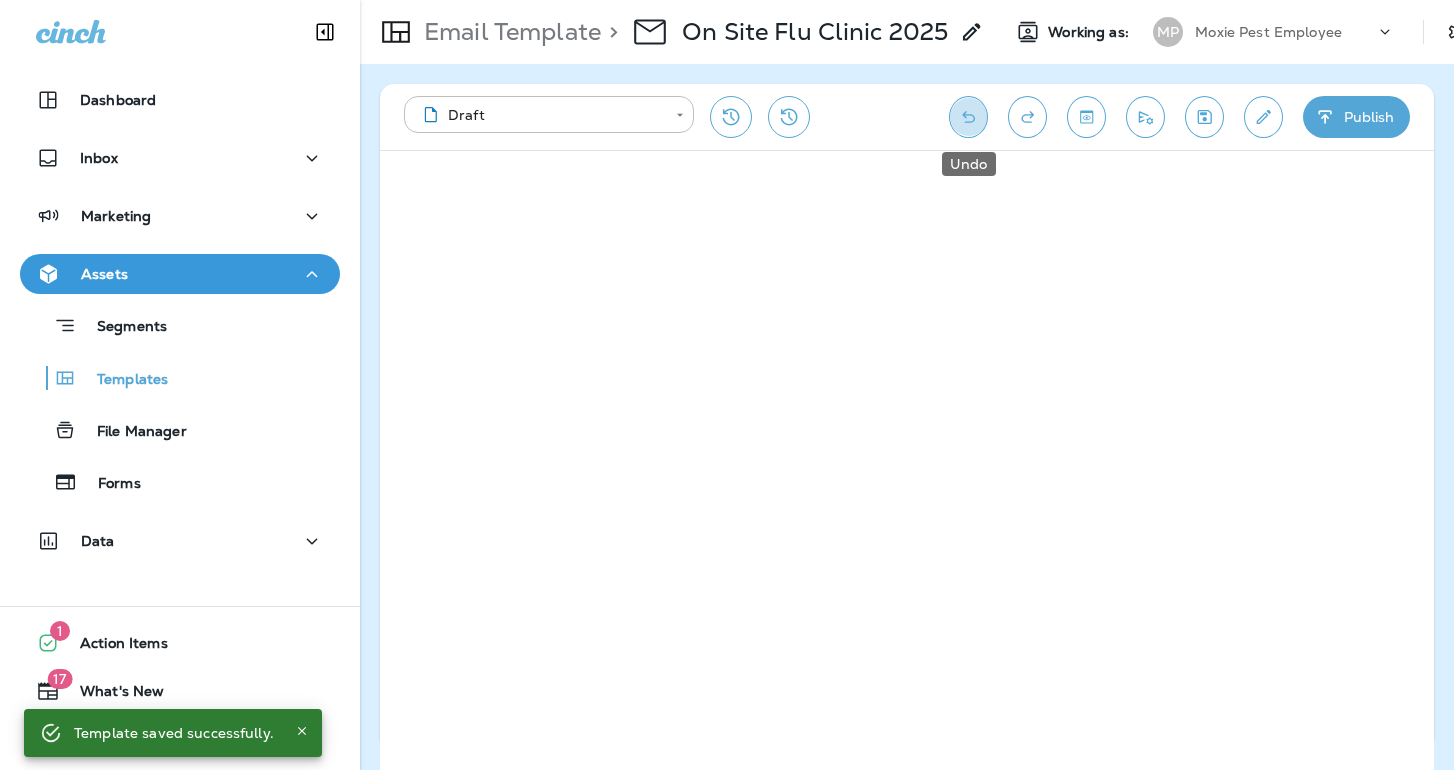 click at bounding box center [968, 117] 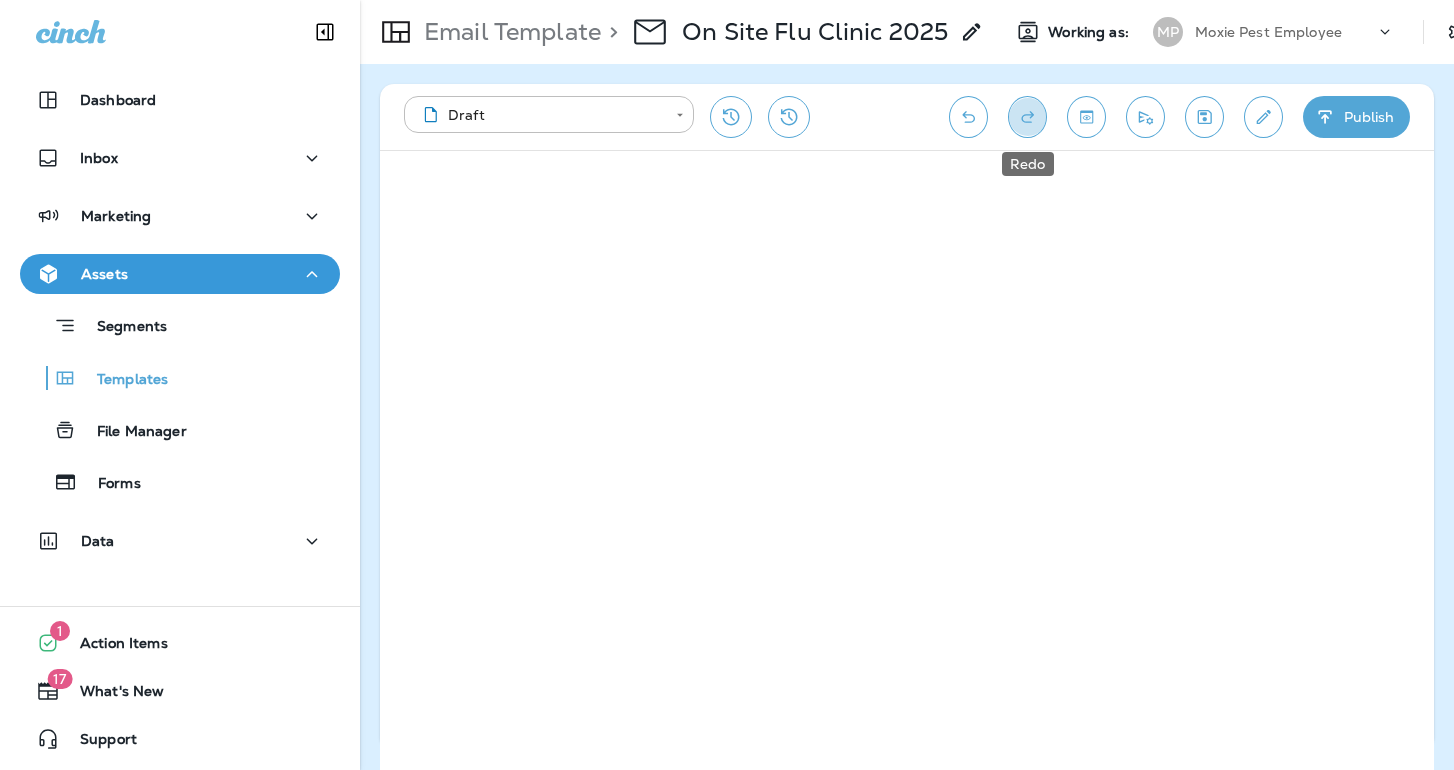 click 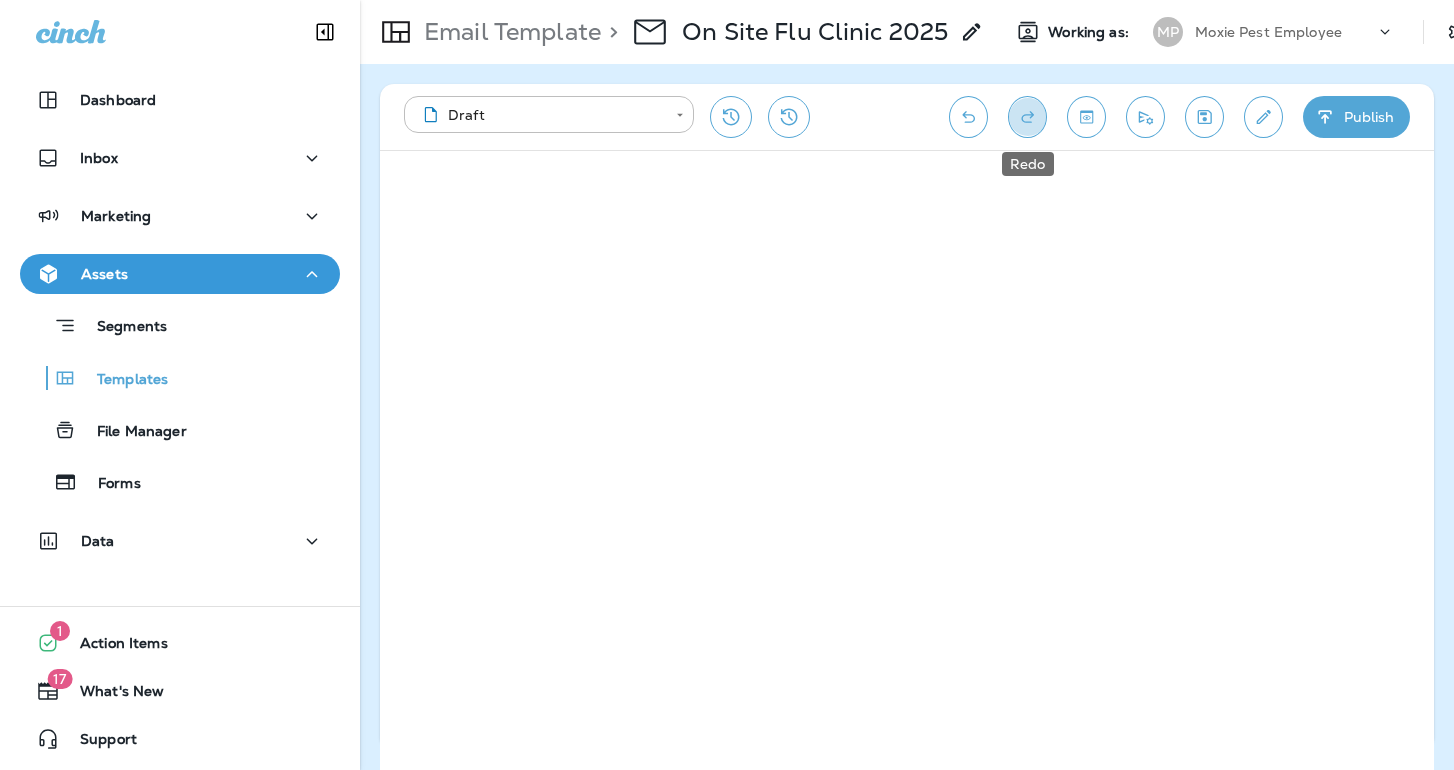 click 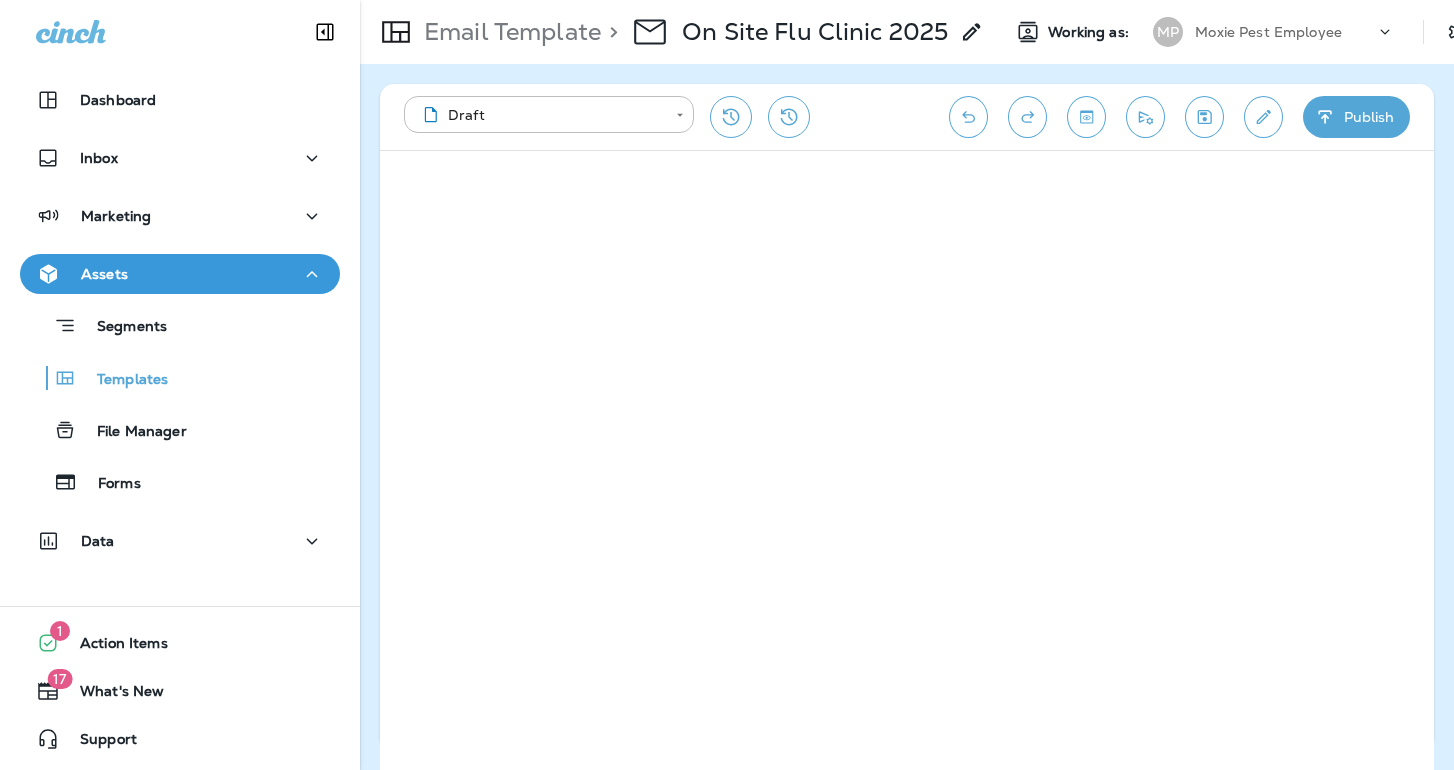 click on "**********" at bounding box center (907, 117) 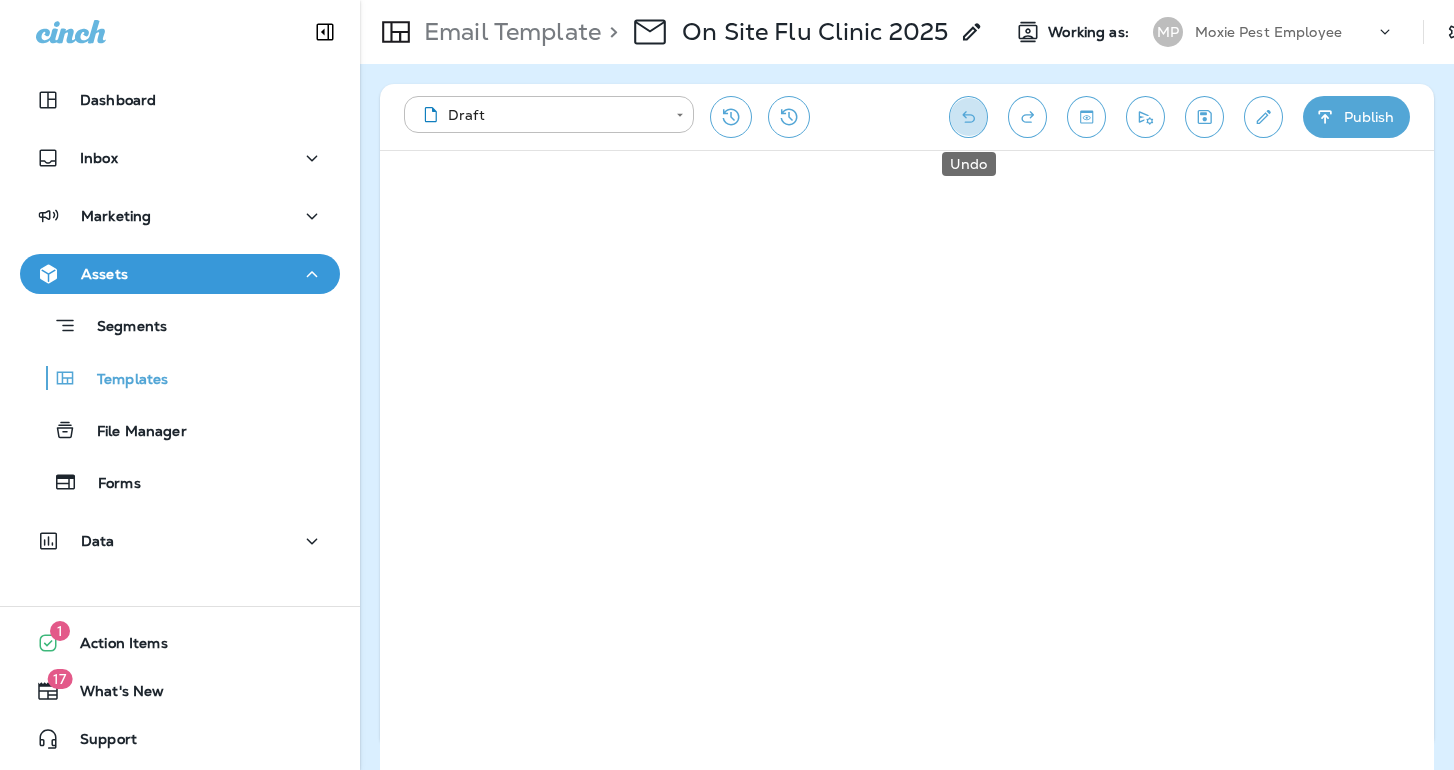 click at bounding box center [968, 117] 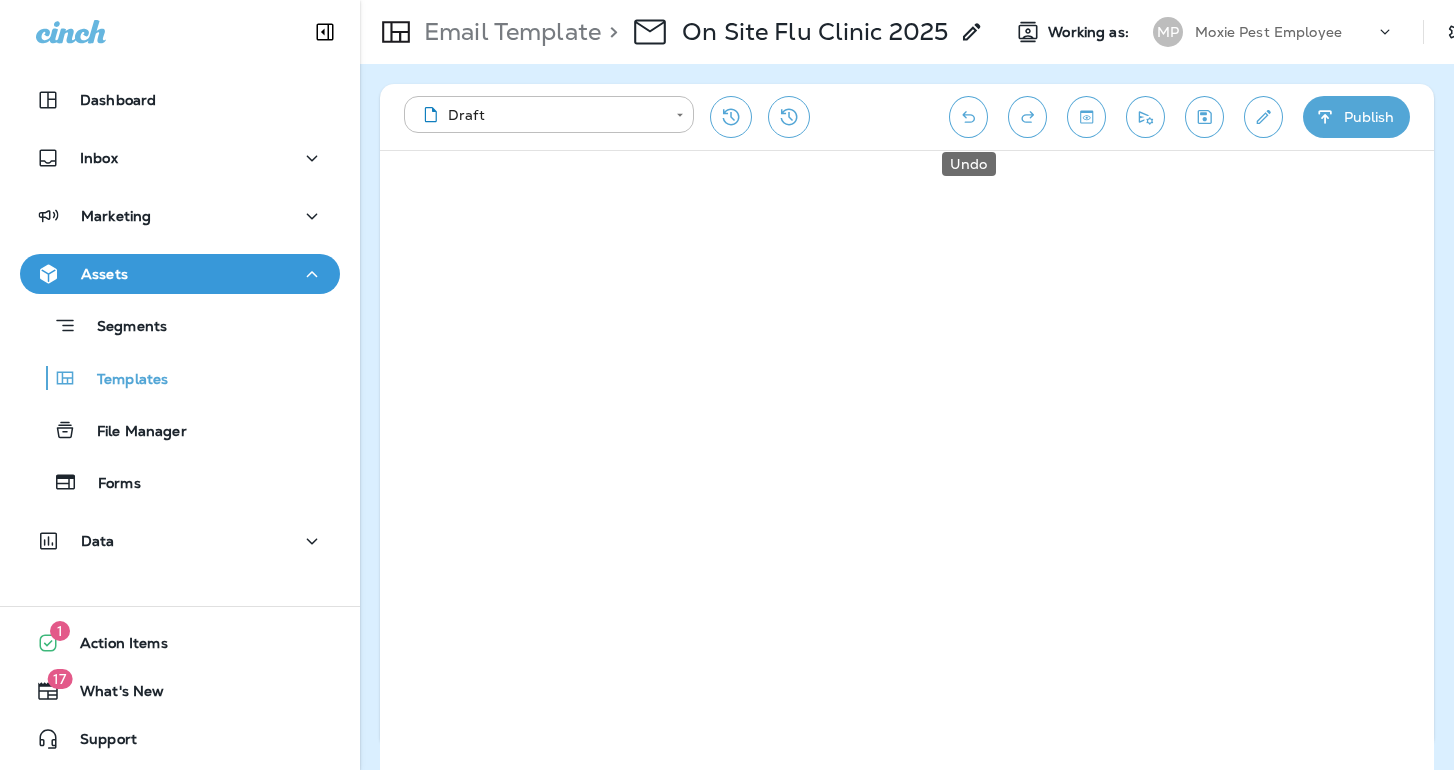 click at bounding box center [968, 117] 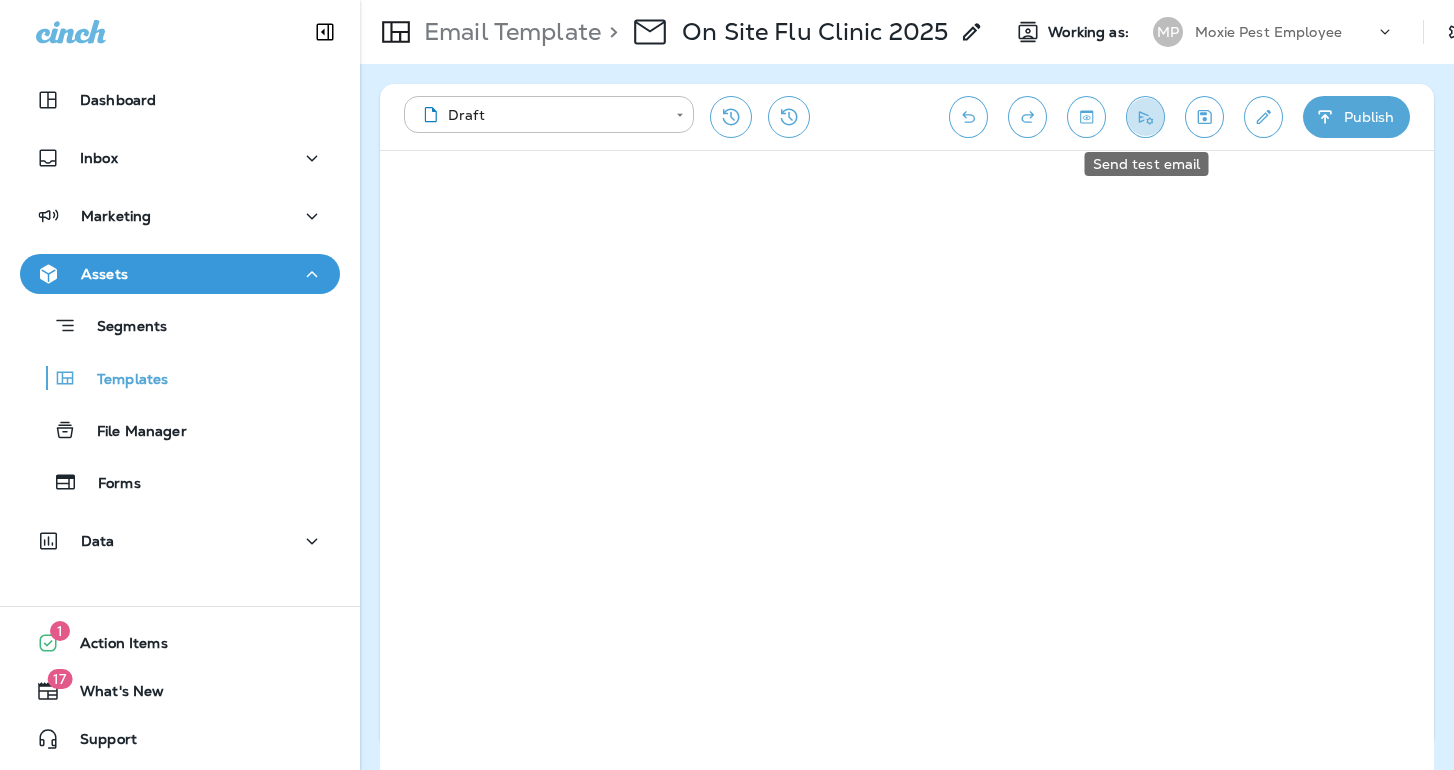 click 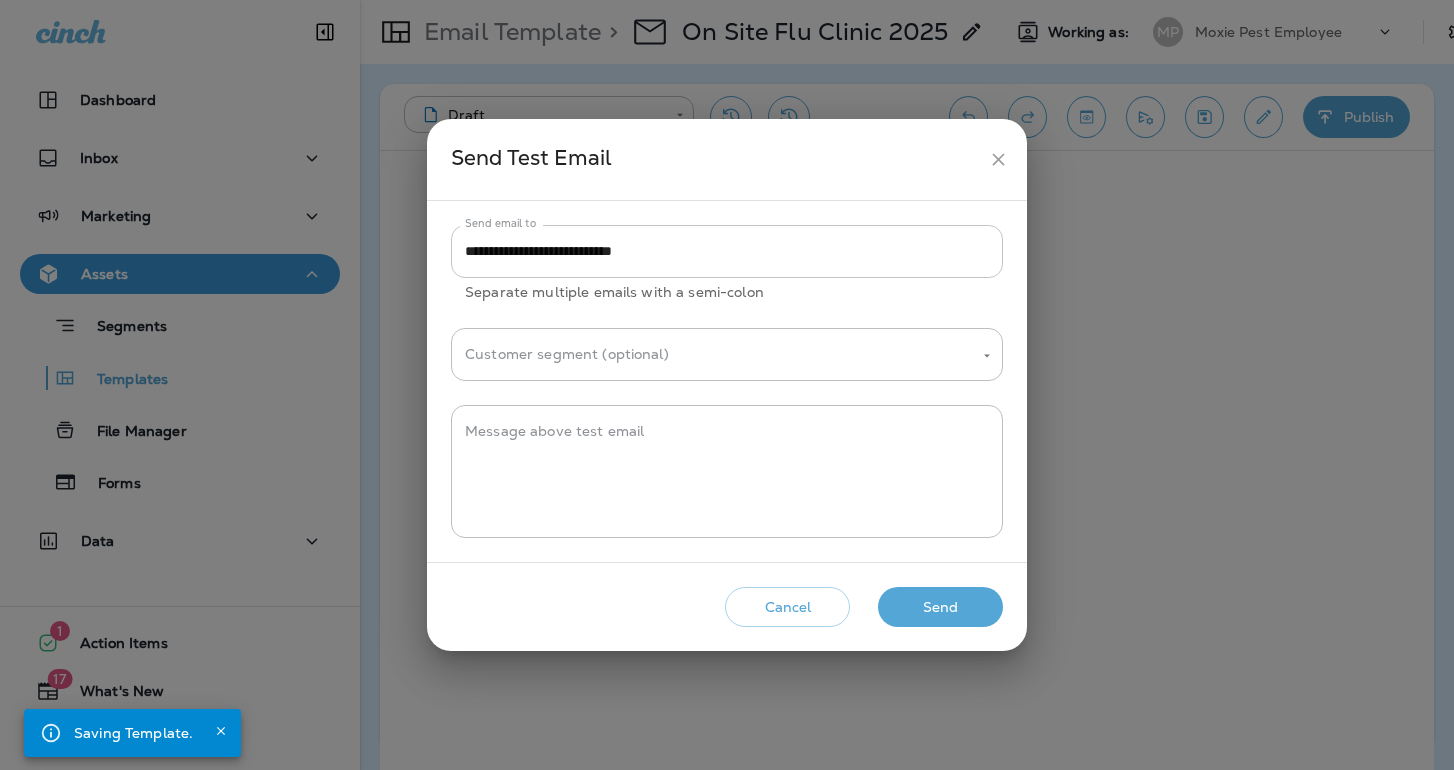 click on "**********" at bounding box center (727, 251) 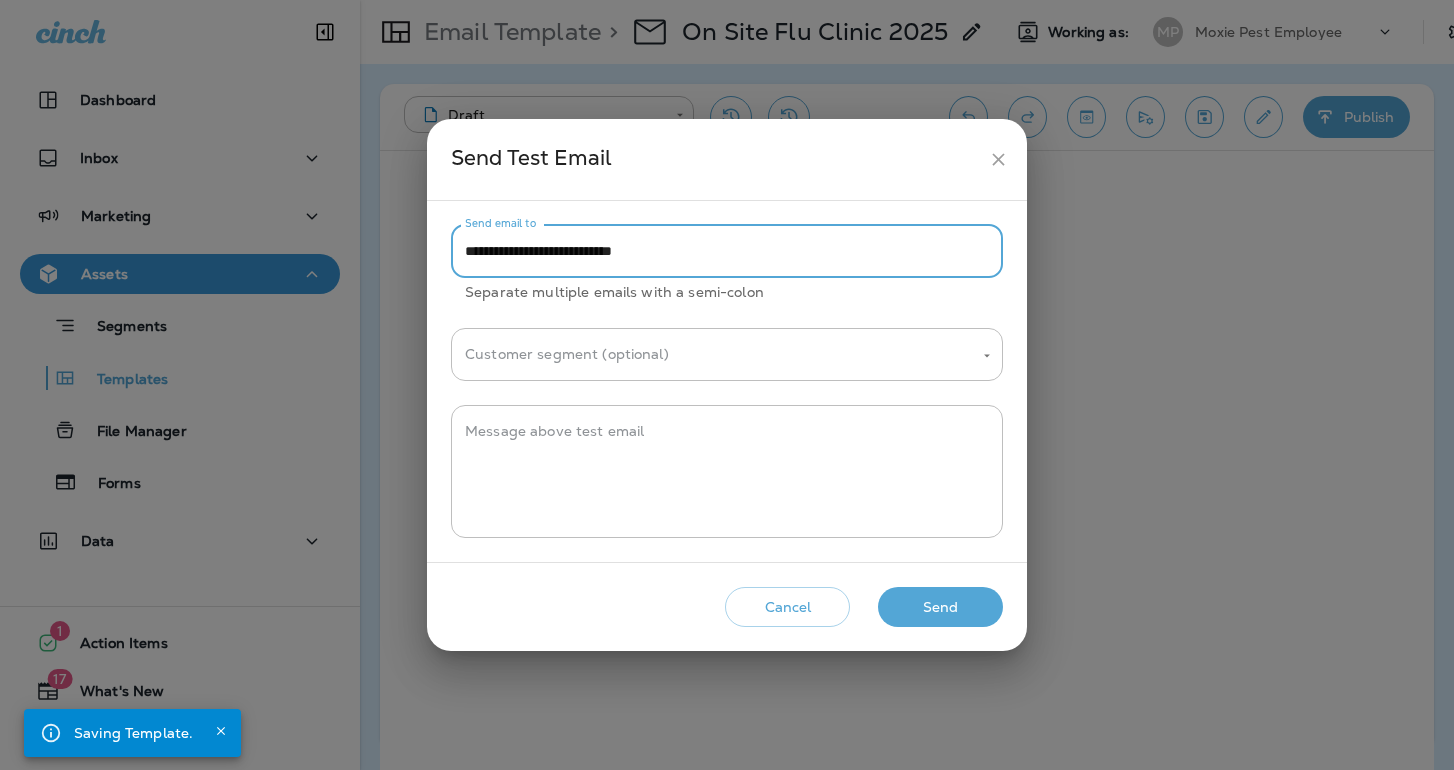 click on "**********" at bounding box center [727, 251] 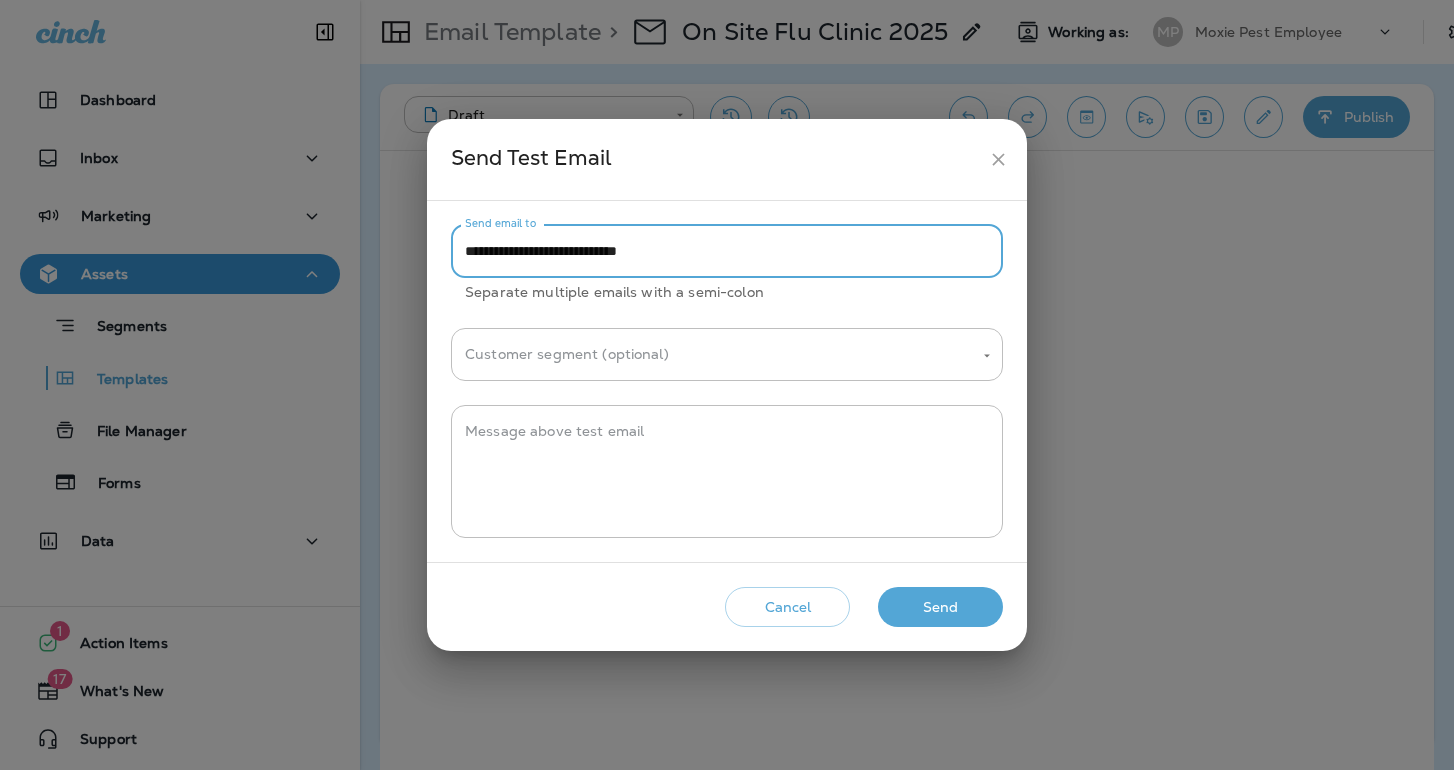 type on "**********" 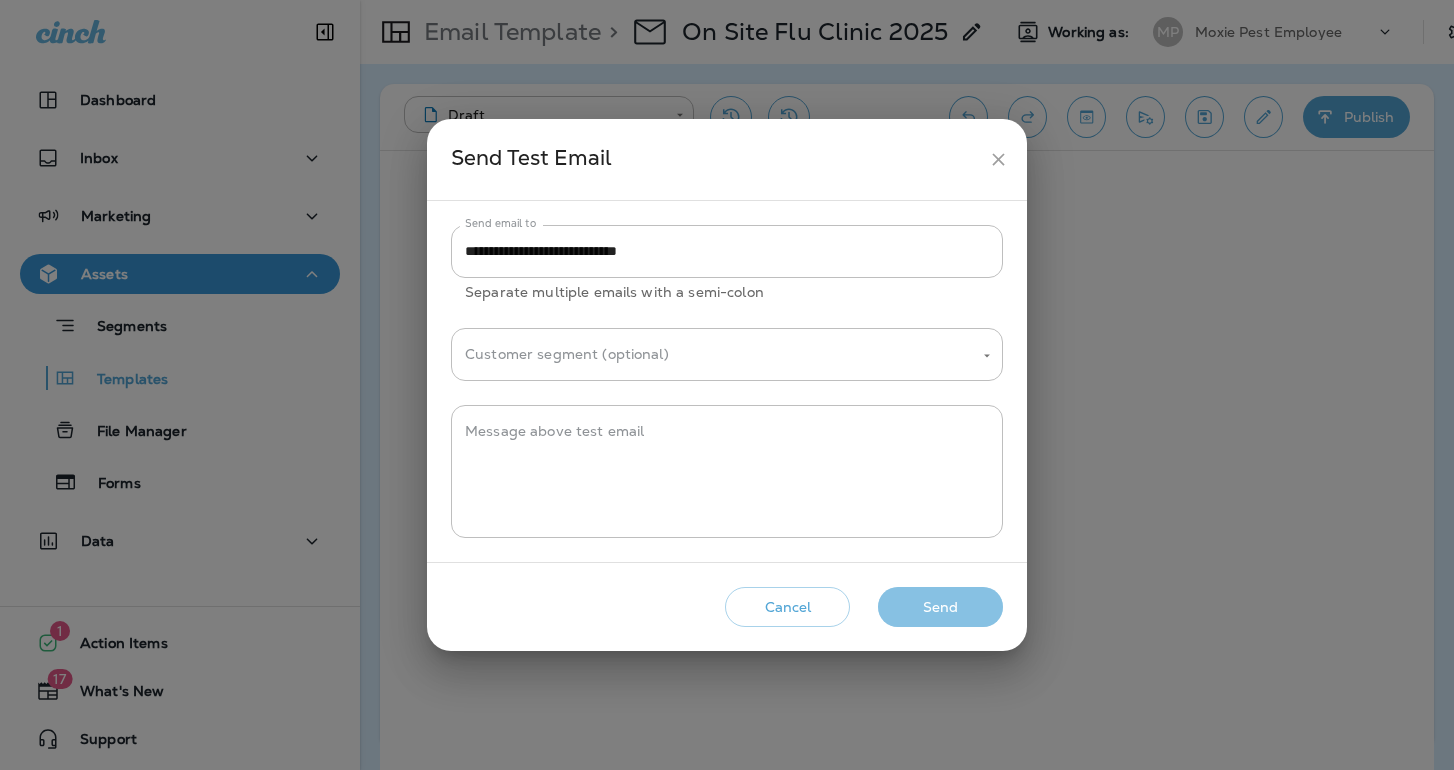 click on "Send" at bounding box center [940, 607] 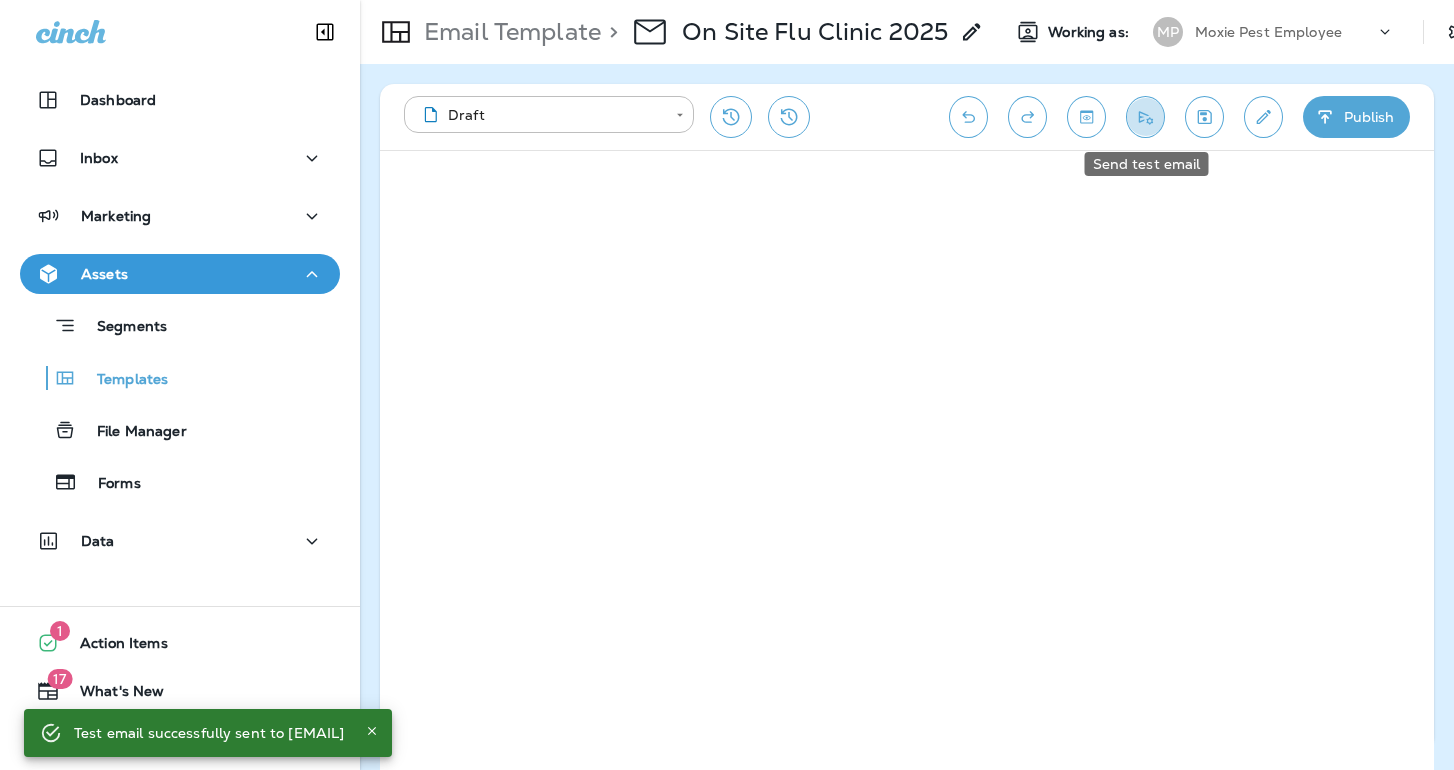 click 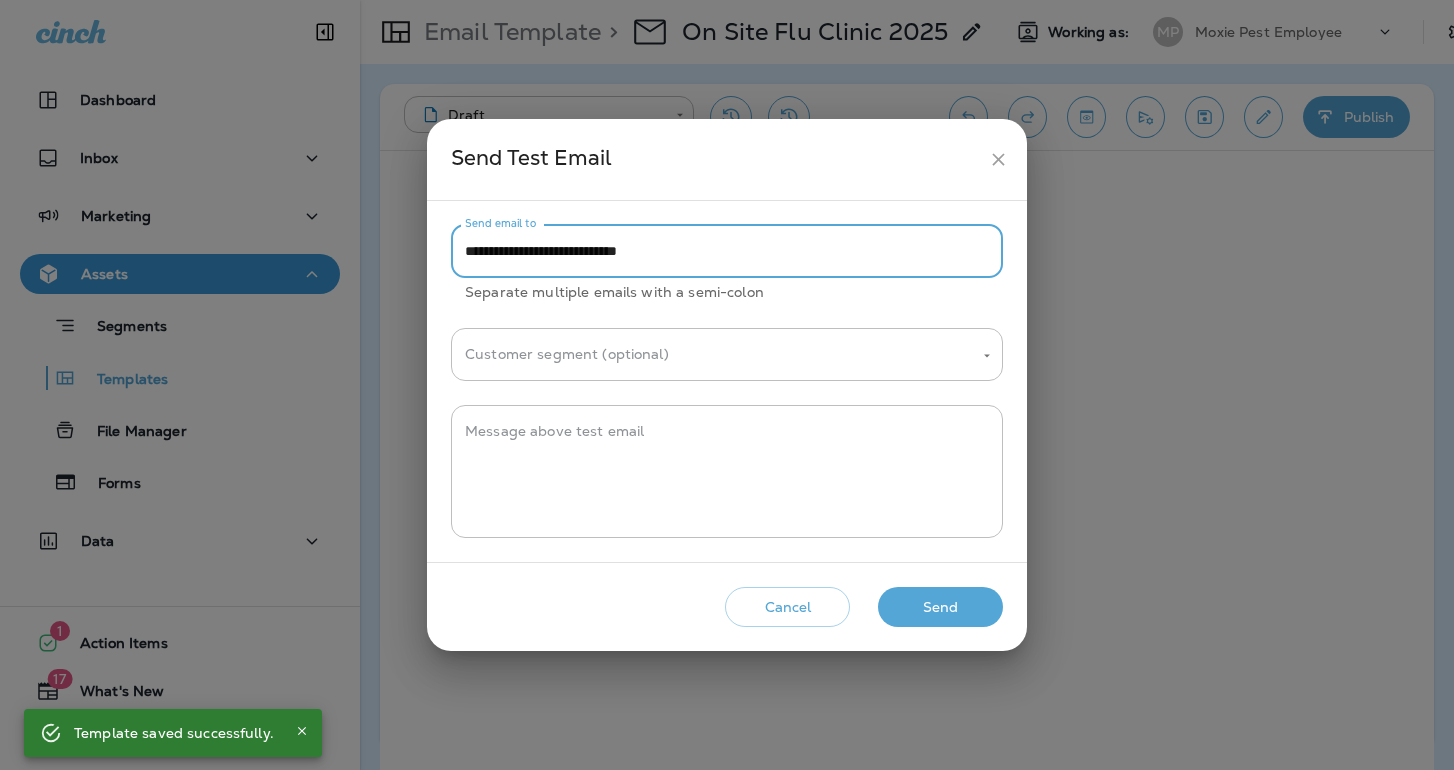 click on "**********" at bounding box center (727, 251) 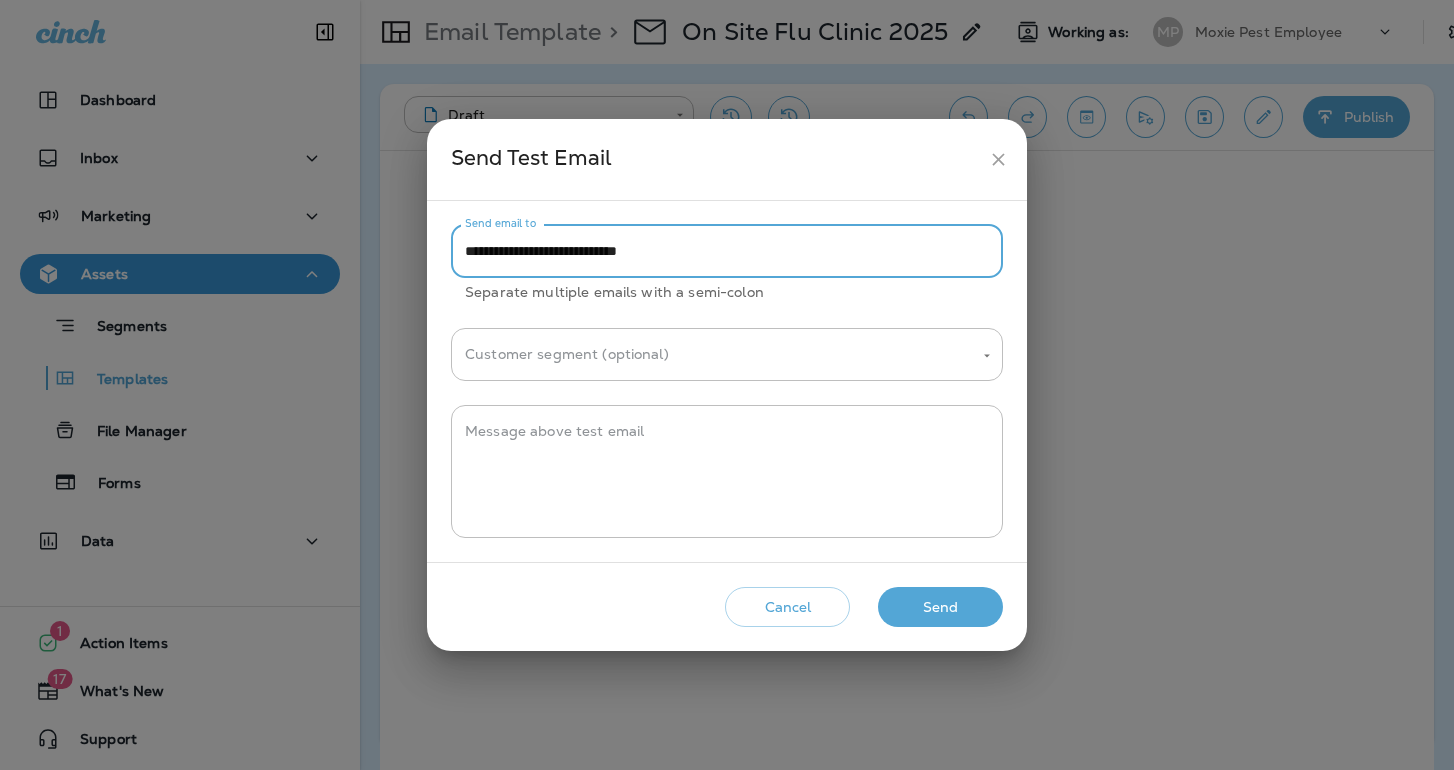 click on "**********" at bounding box center [727, 251] 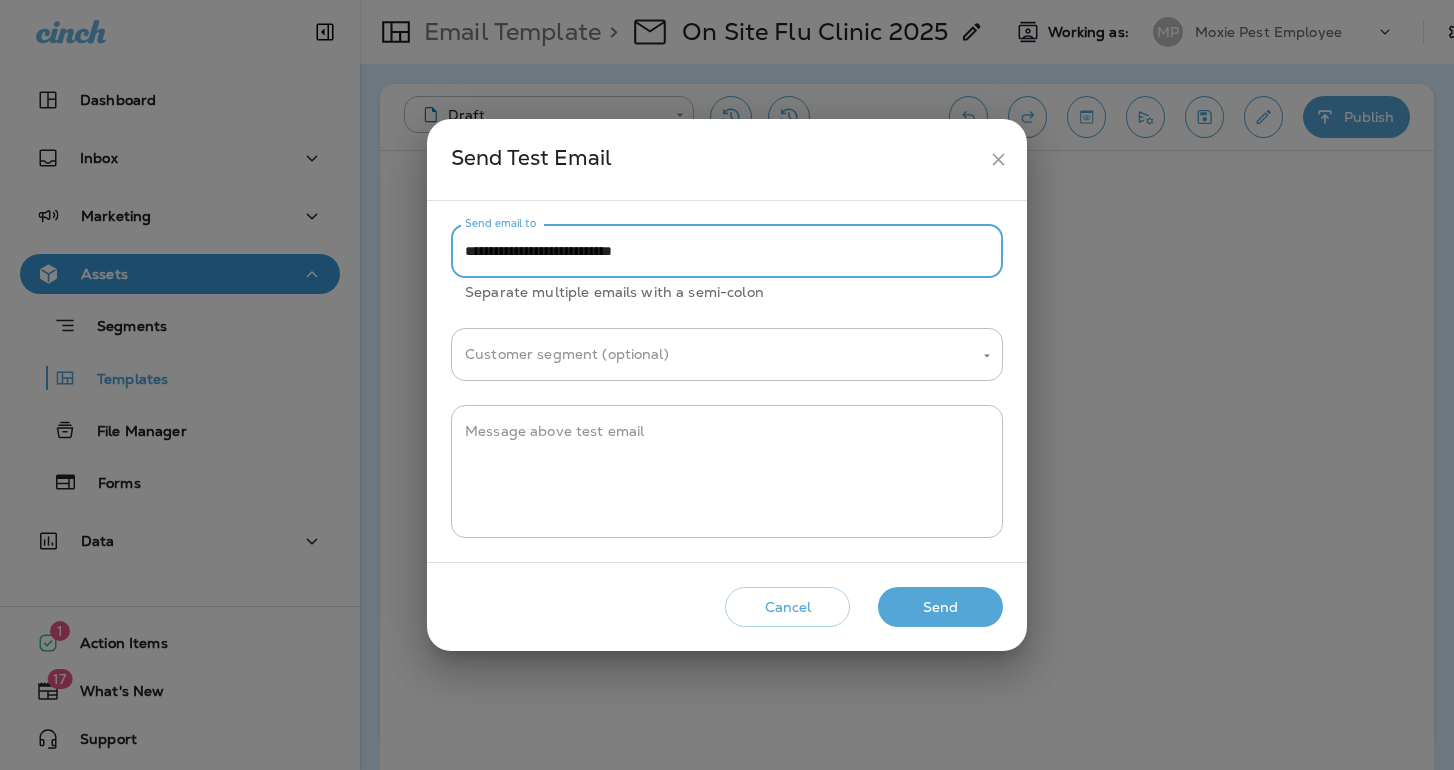 type on "**********" 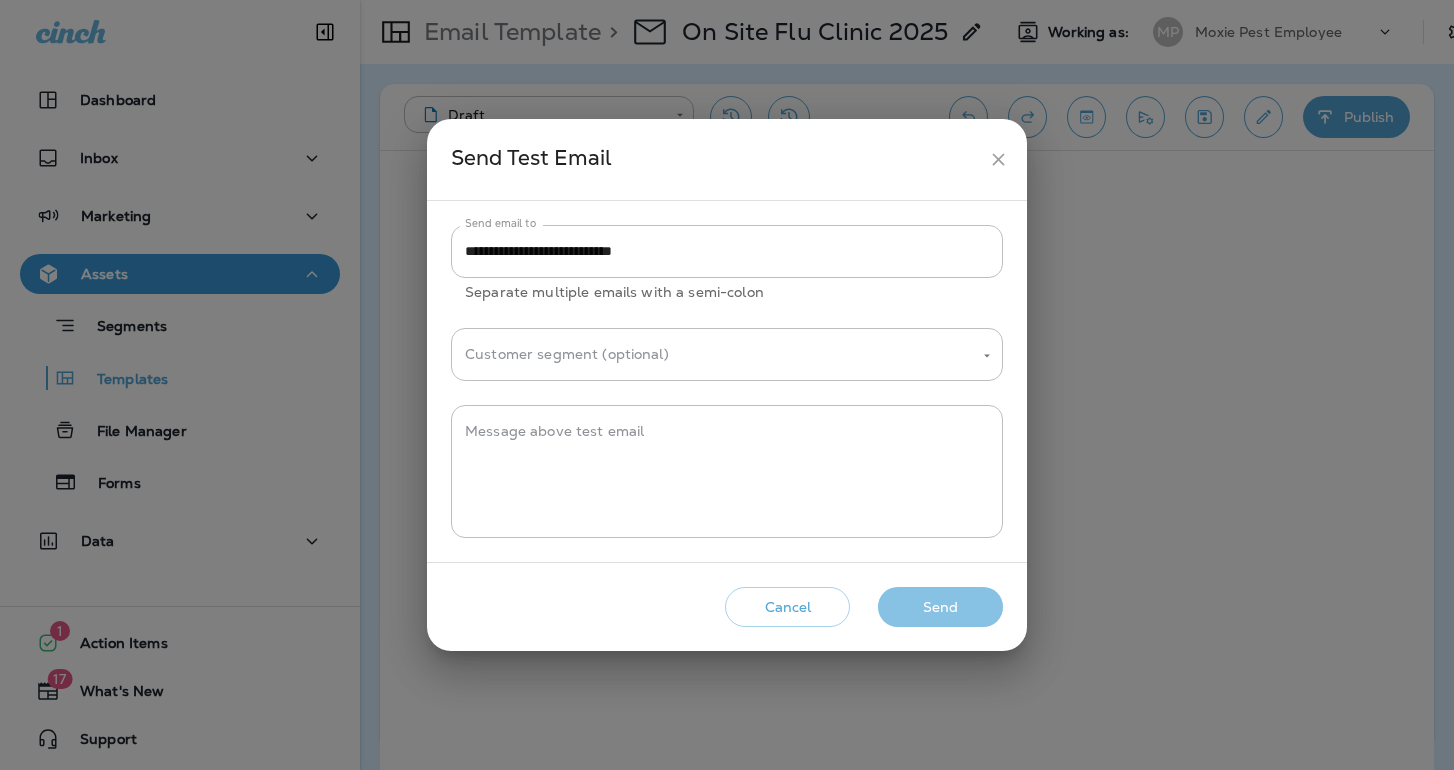 click on "Send" at bounding box center [940, 607] 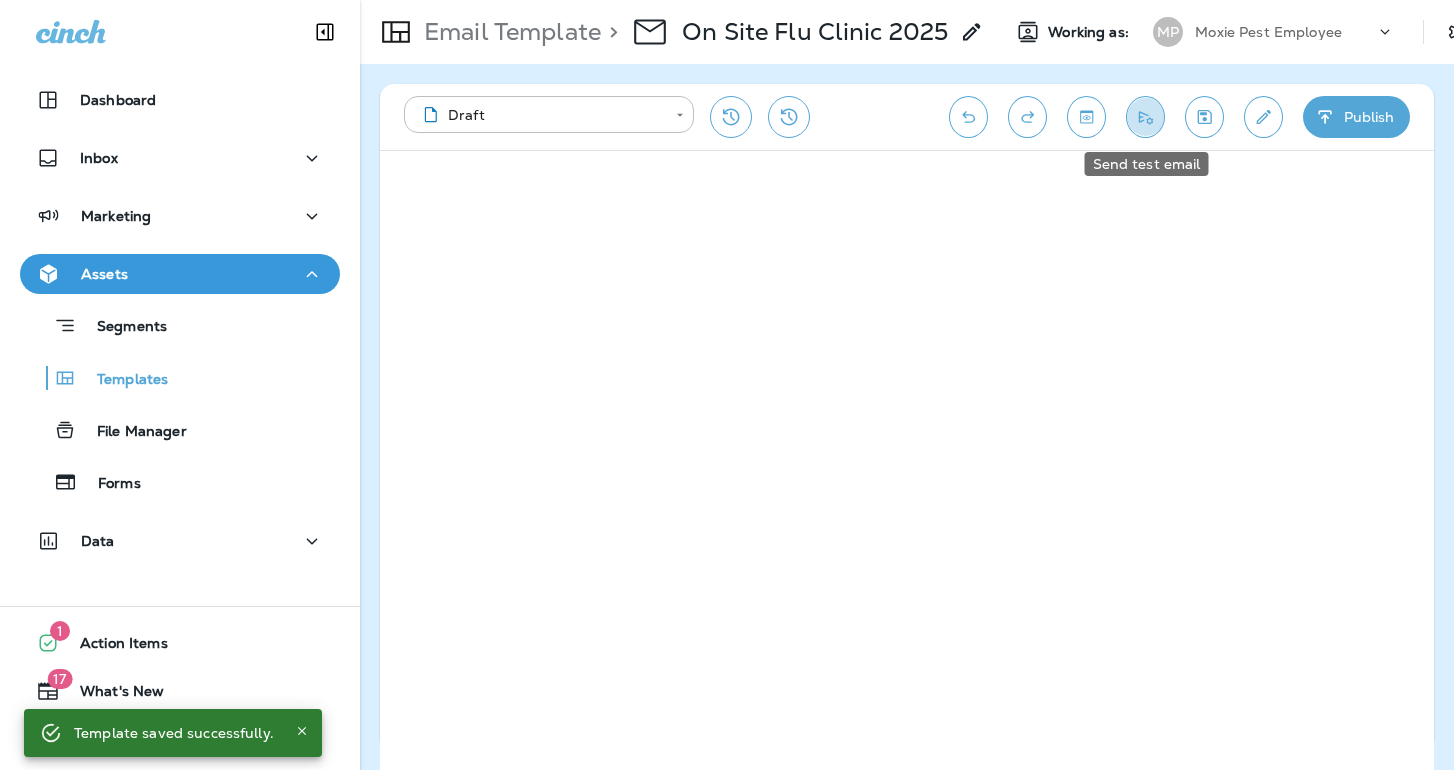 click at bounding box center (1145, 117) 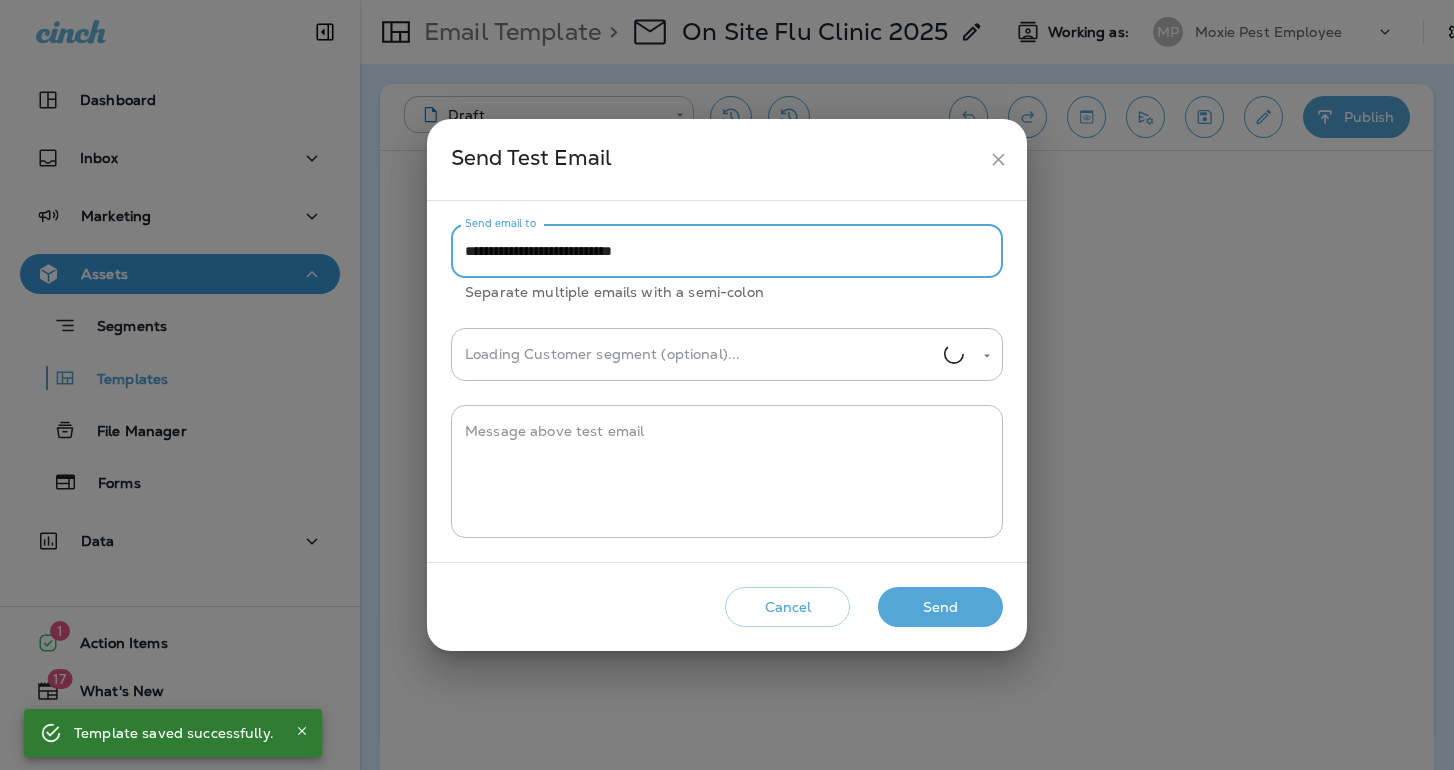 click on "**********" at bounding box center [727, 251] 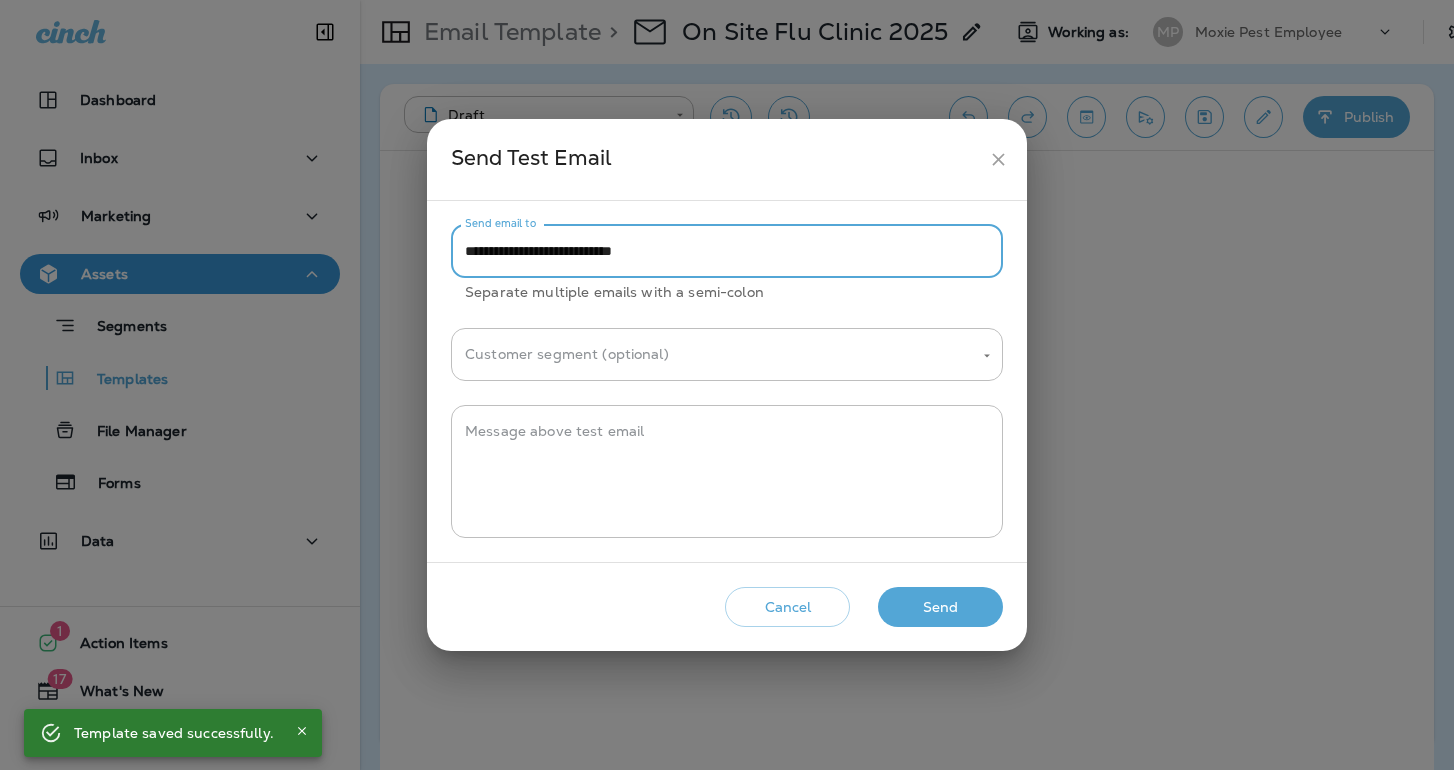 click on "**********" at bounding box center (727, 251) 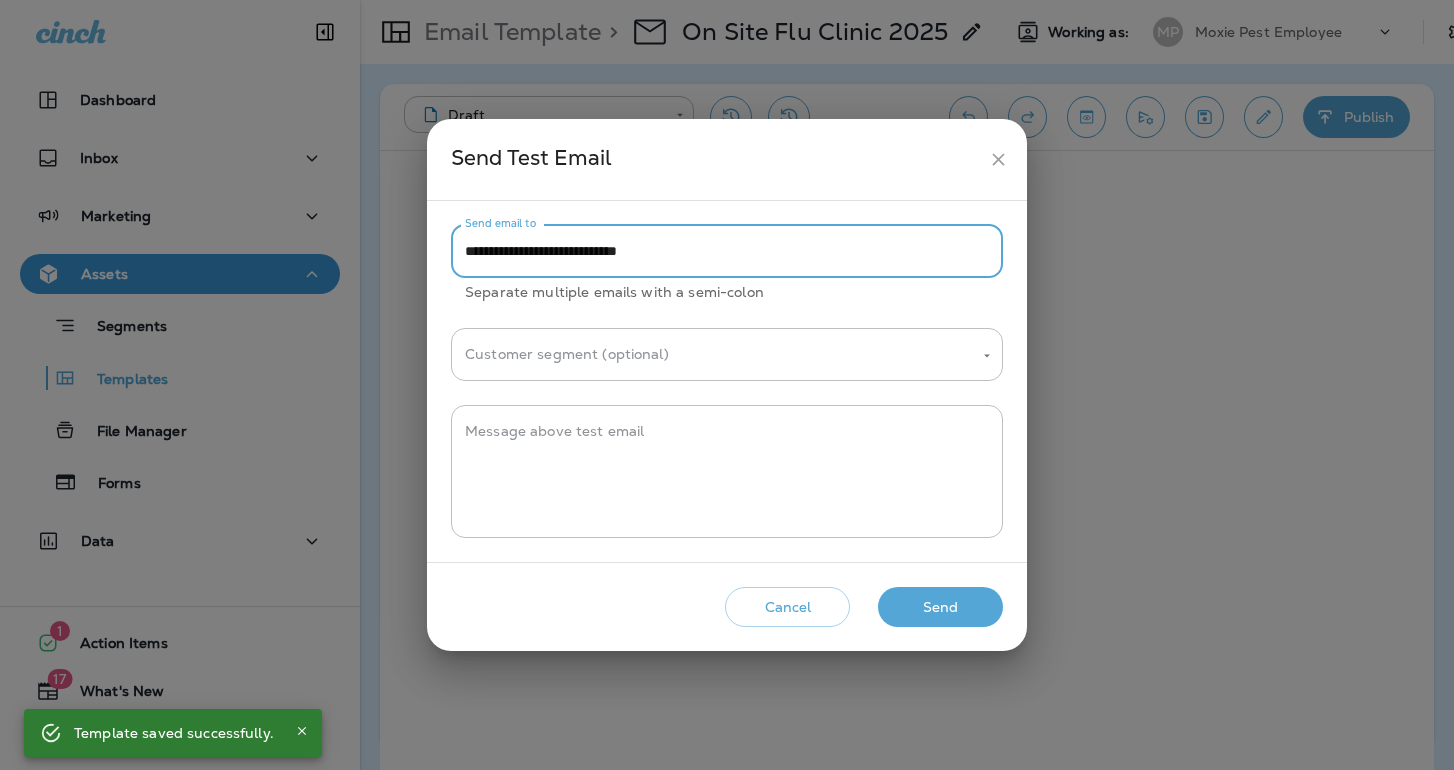 type on "**********" 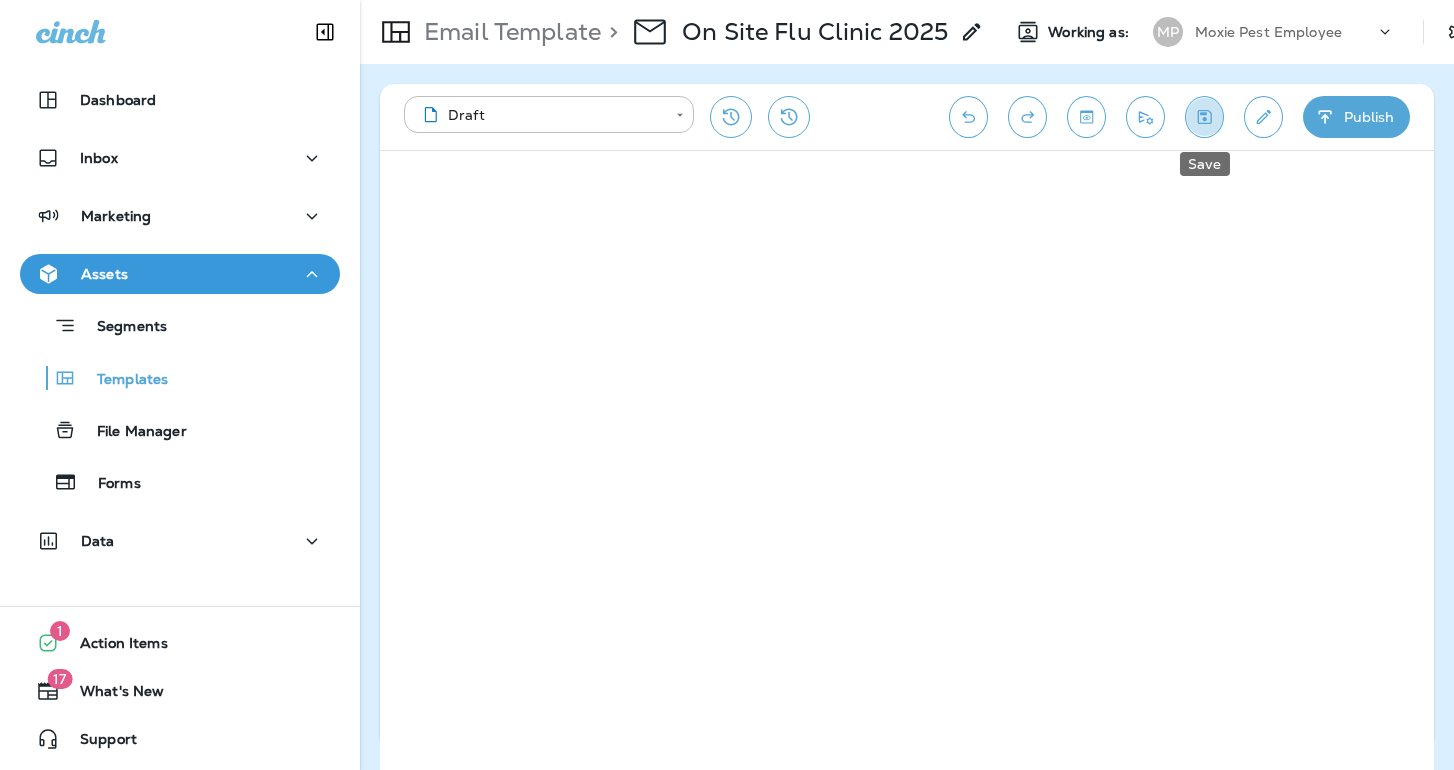 click 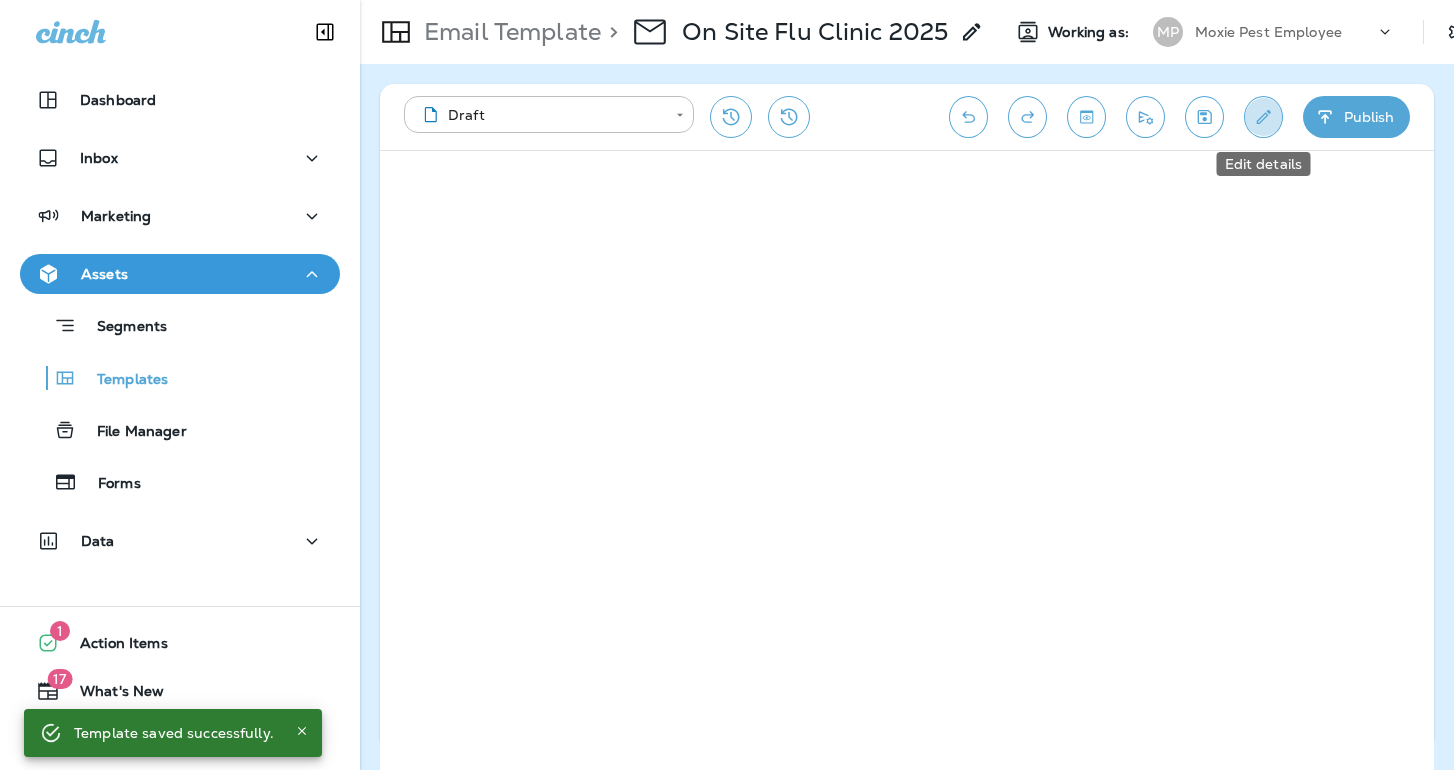 click 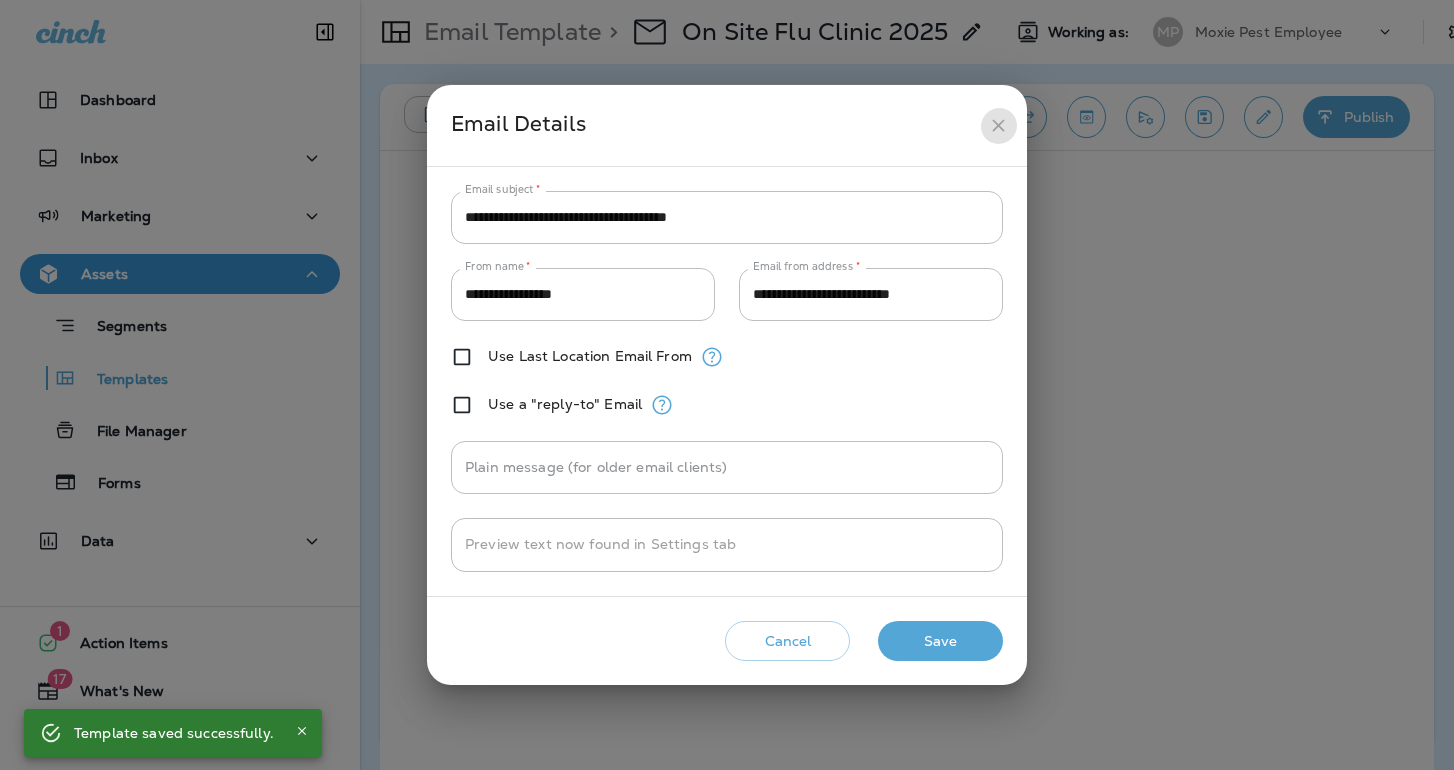 click 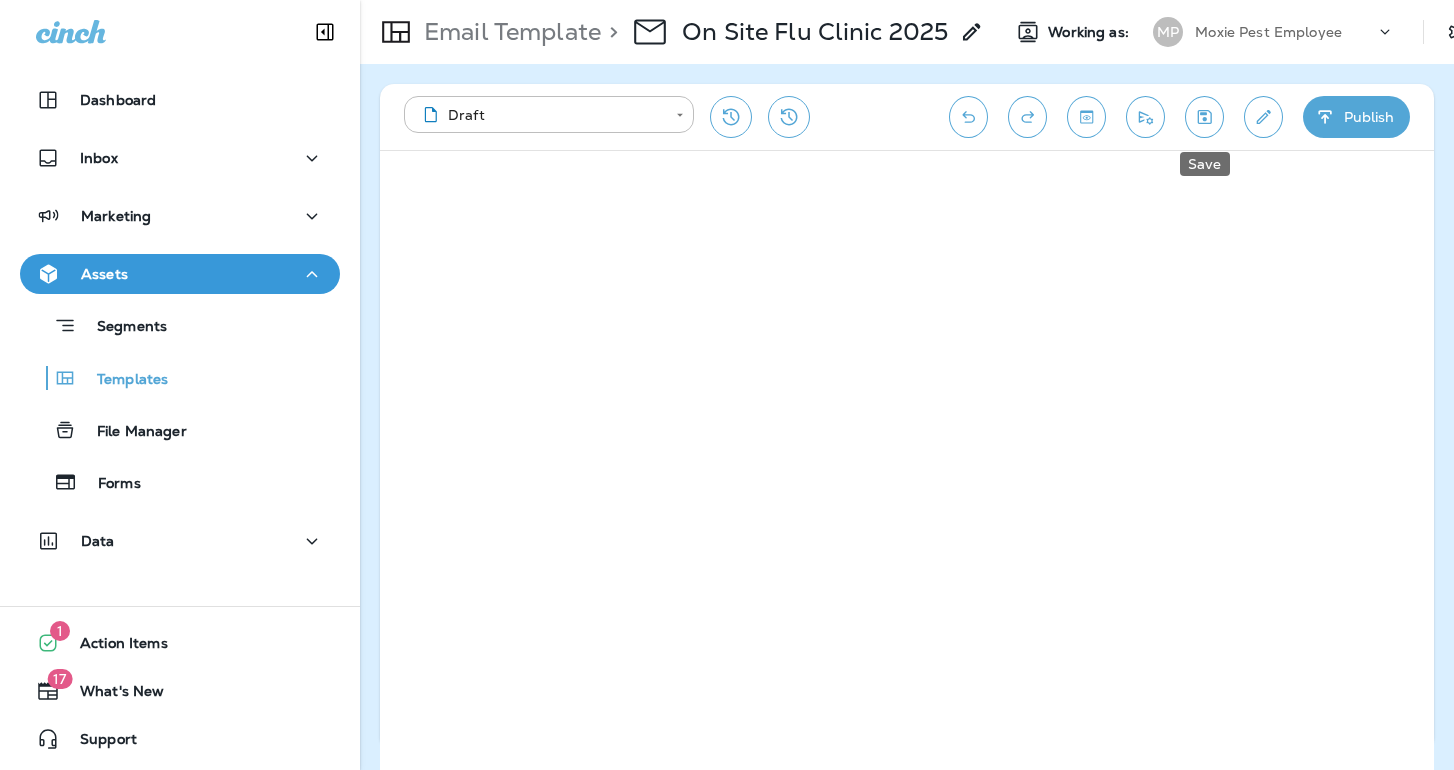 click 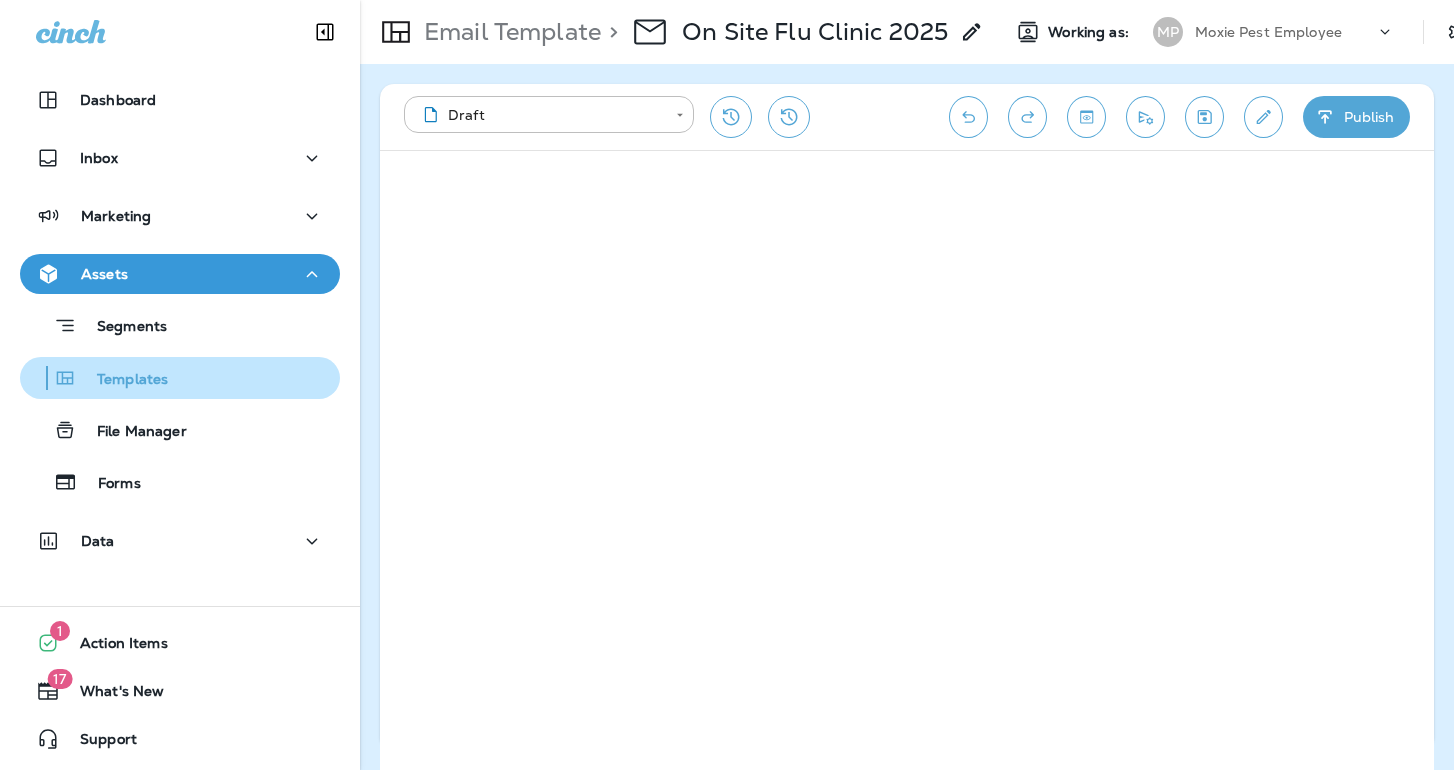 click on "Templates" at bounding box center [122, 380] 